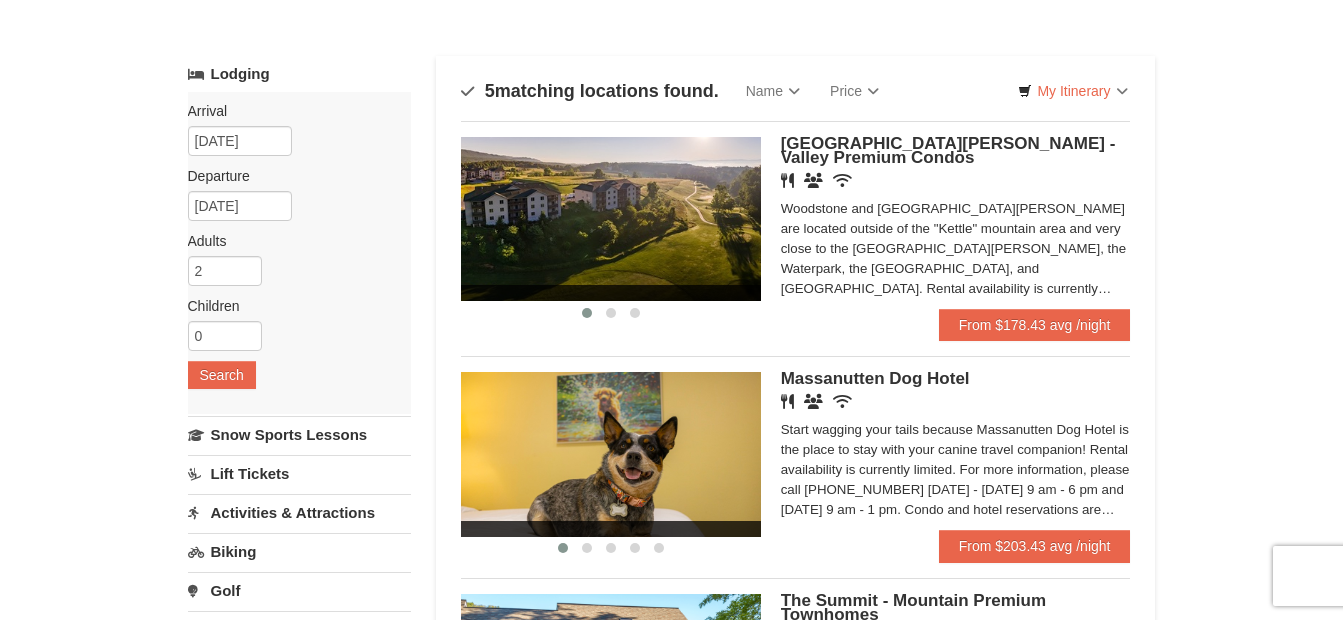 scroll, scrollTop: 79, scrollLeft: 0, axis: vertical 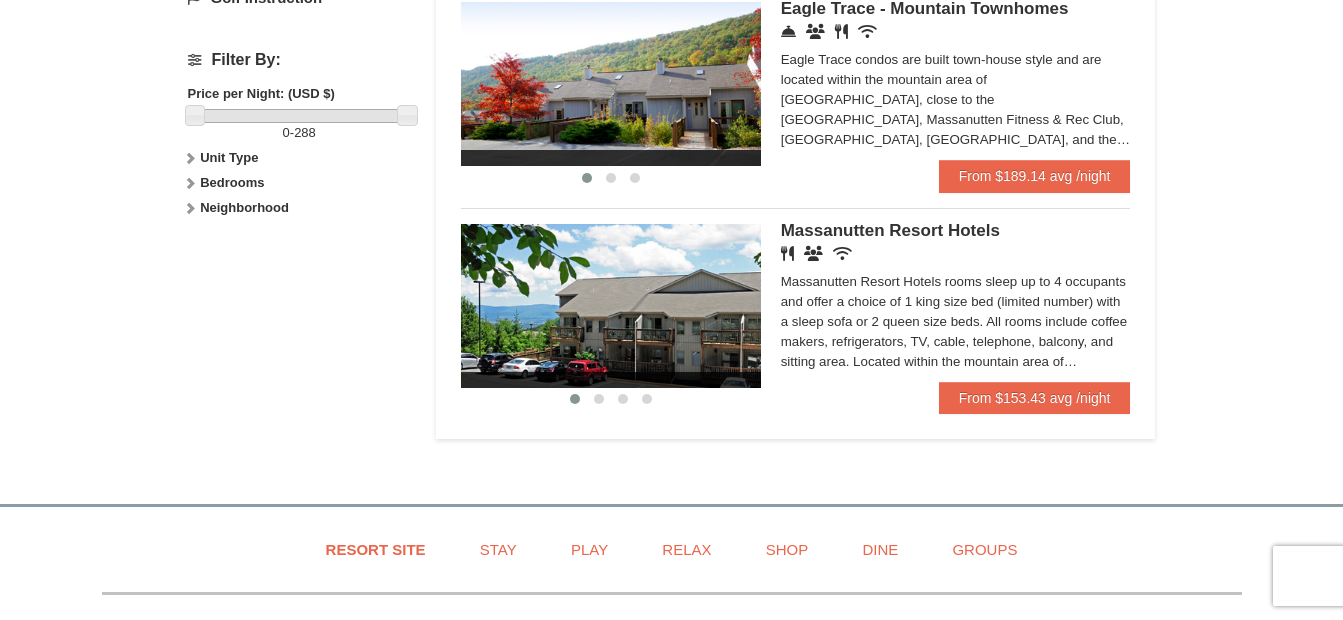 click on "Massanutten Resort Hotels" at bounding box center (890, 230) 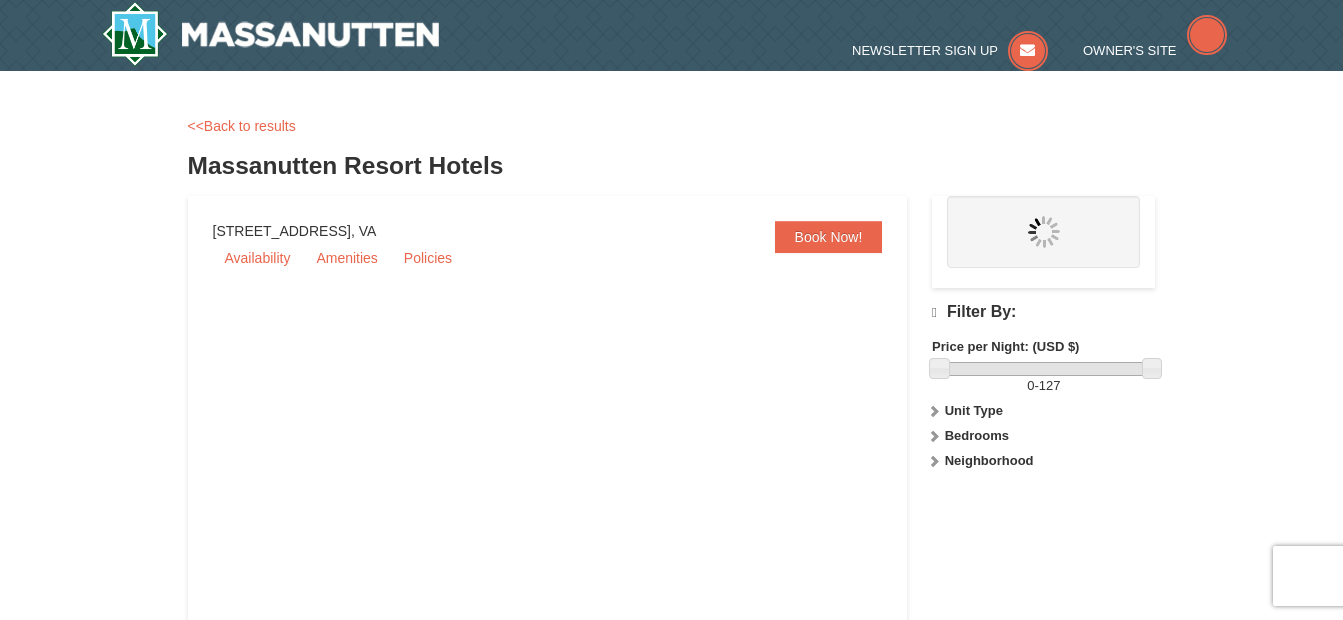 scroll, scrollTop: 0, scrollLeft: 0, axis: both 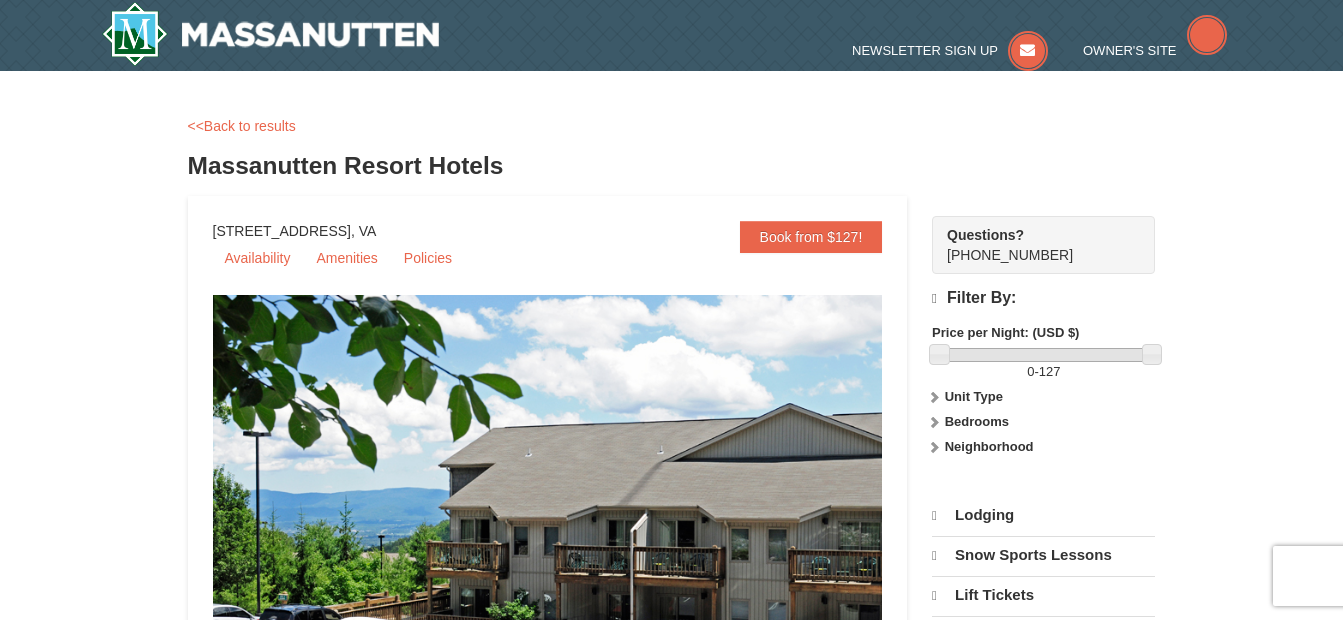 select on "7" 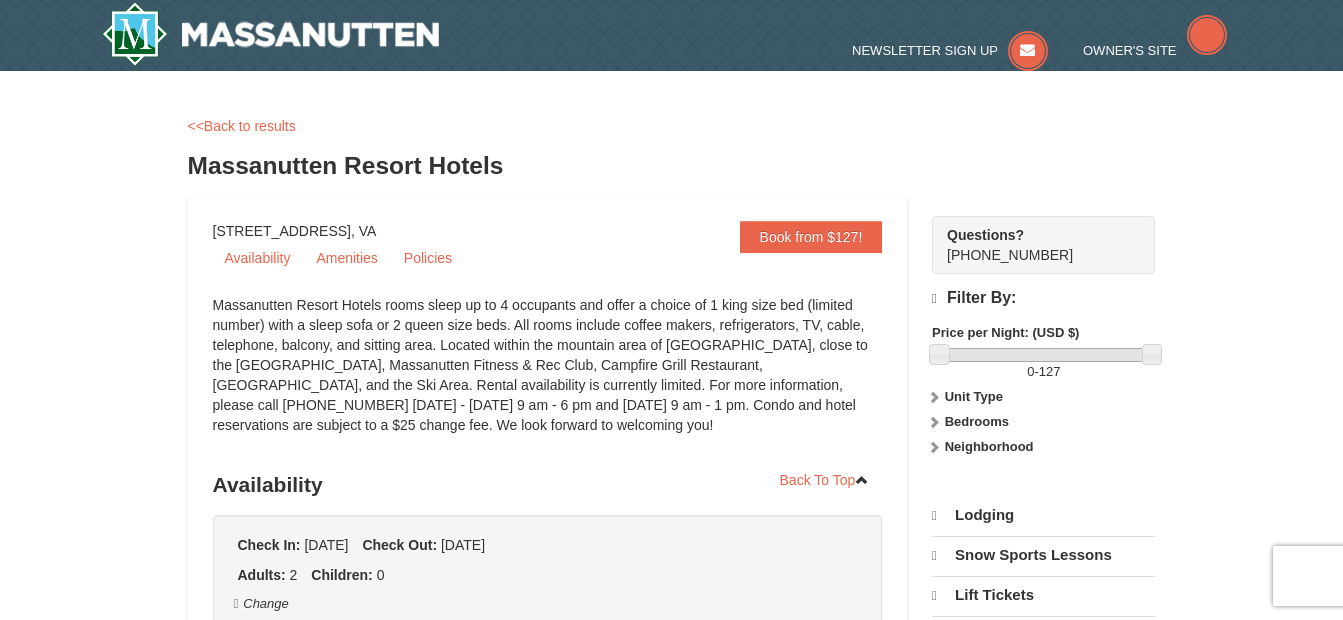 scroll, scrollTop: 0, scrollLeft: 0, axis: both 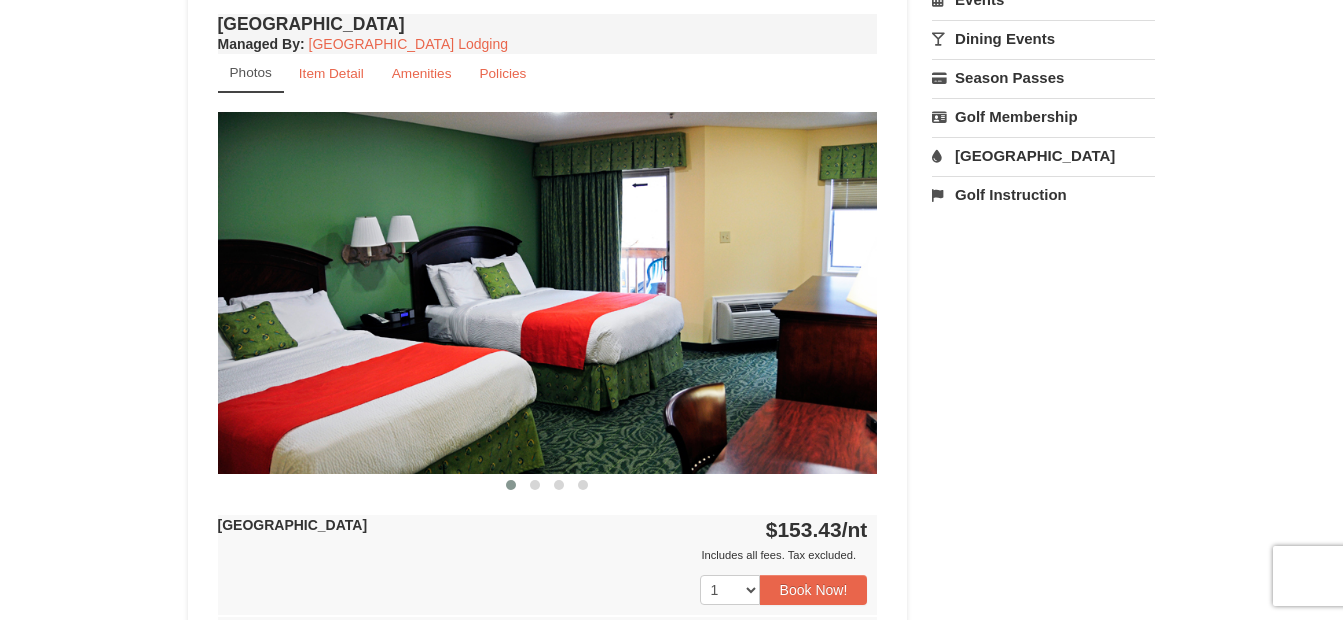 click at bounding box center (548, 292) 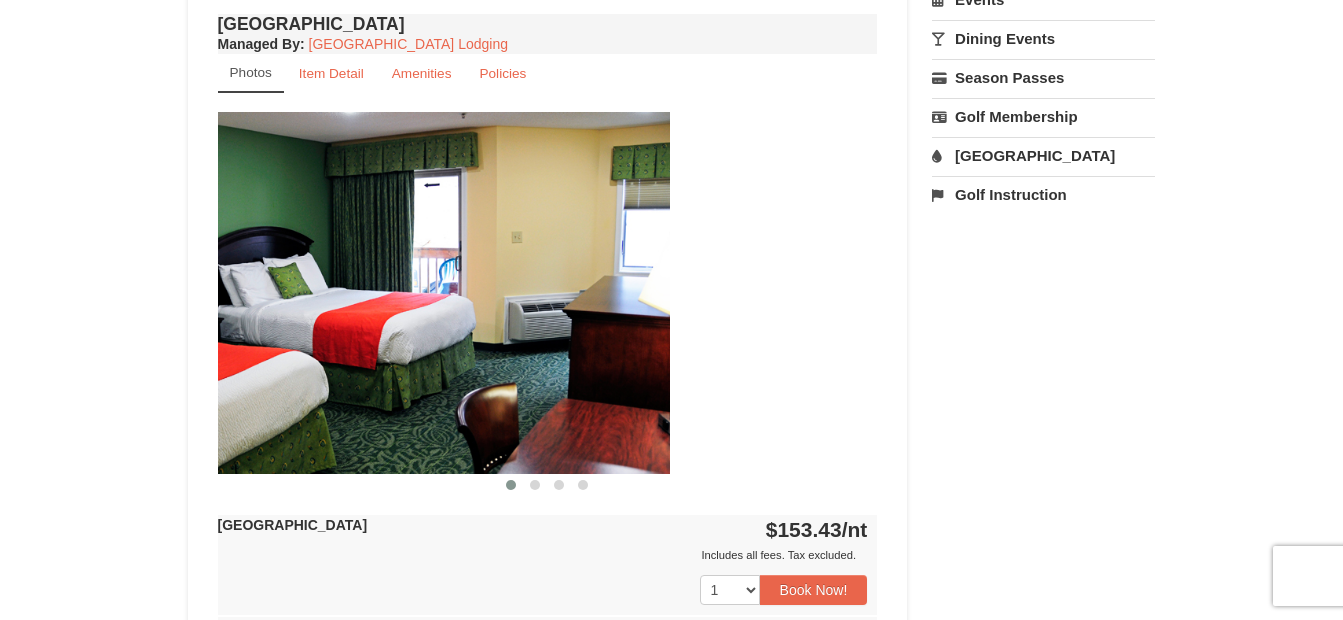 drag, startPoint x: 759, startPoint y: 315, endPoint x: 516, endPoint y: 383, distance: 252.3351 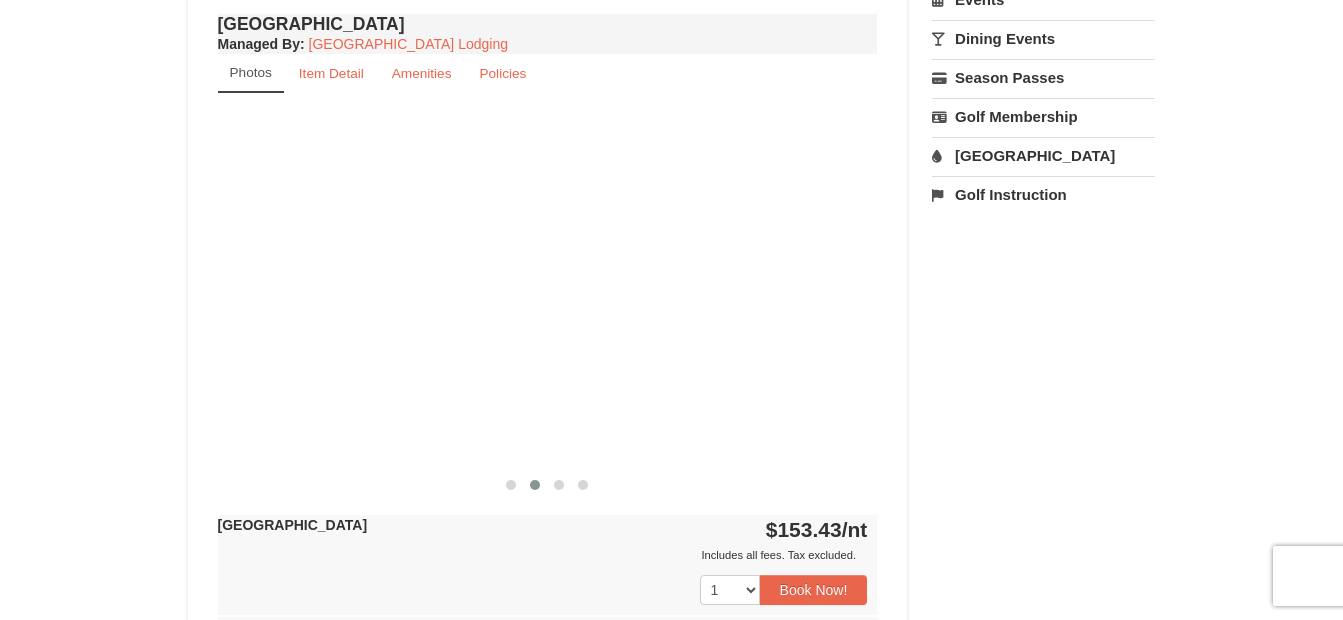 drag, startPoint x: 687, startPoint y: 367, endPoint x: 0, endPoint y: 388, distance: 687.32086 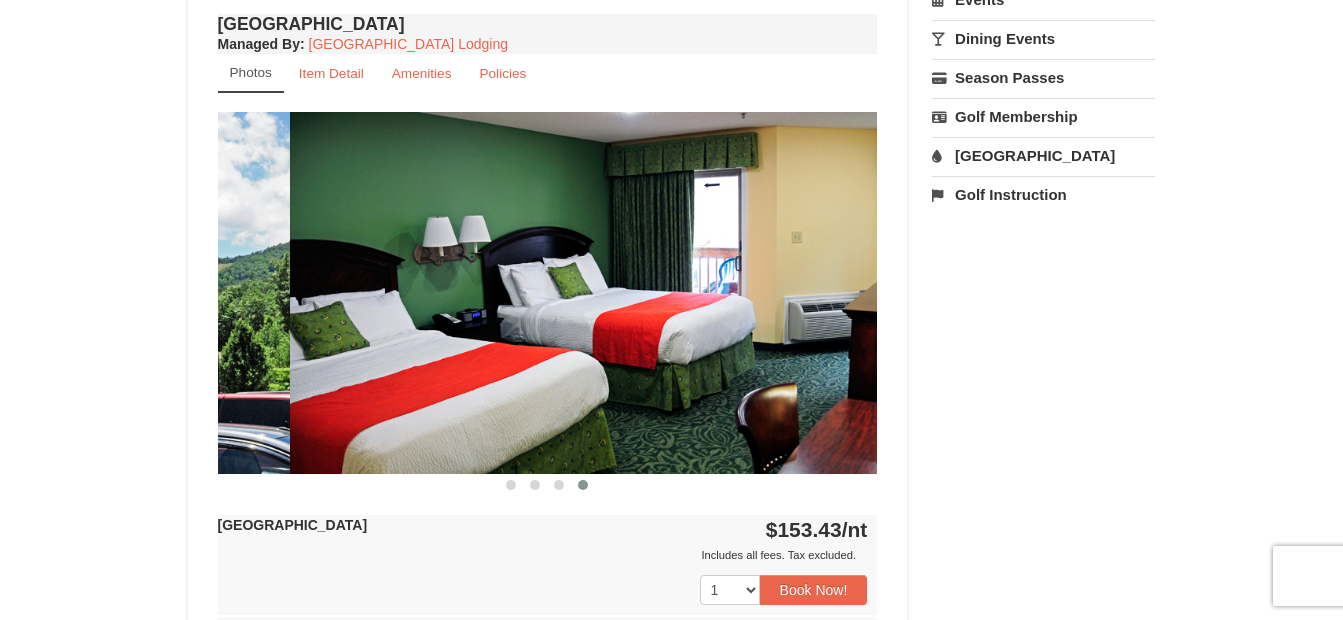 drag, startPoint x: 638, startPoint y: 358, endPoint x: 34, endPoint y: 386, distance: 604.6487 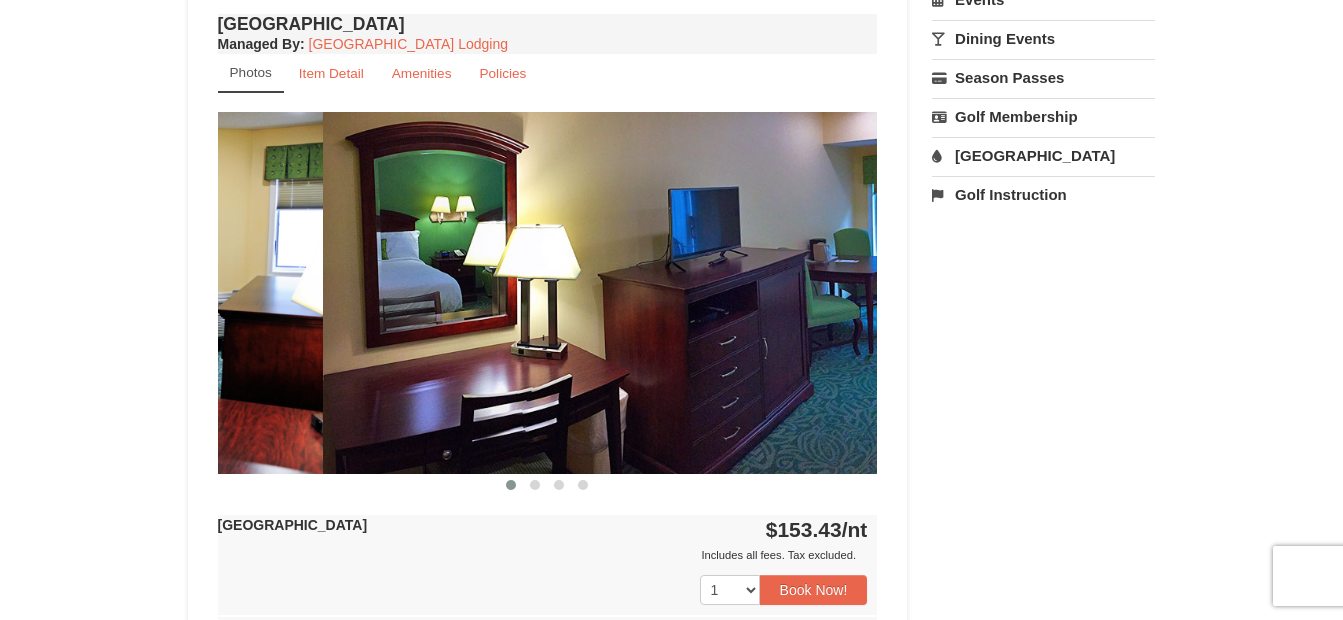 drag, startPoint x: 551, startPoint y: 374, endPoint x: 0, endPoint y: 380, distance: 551.03265 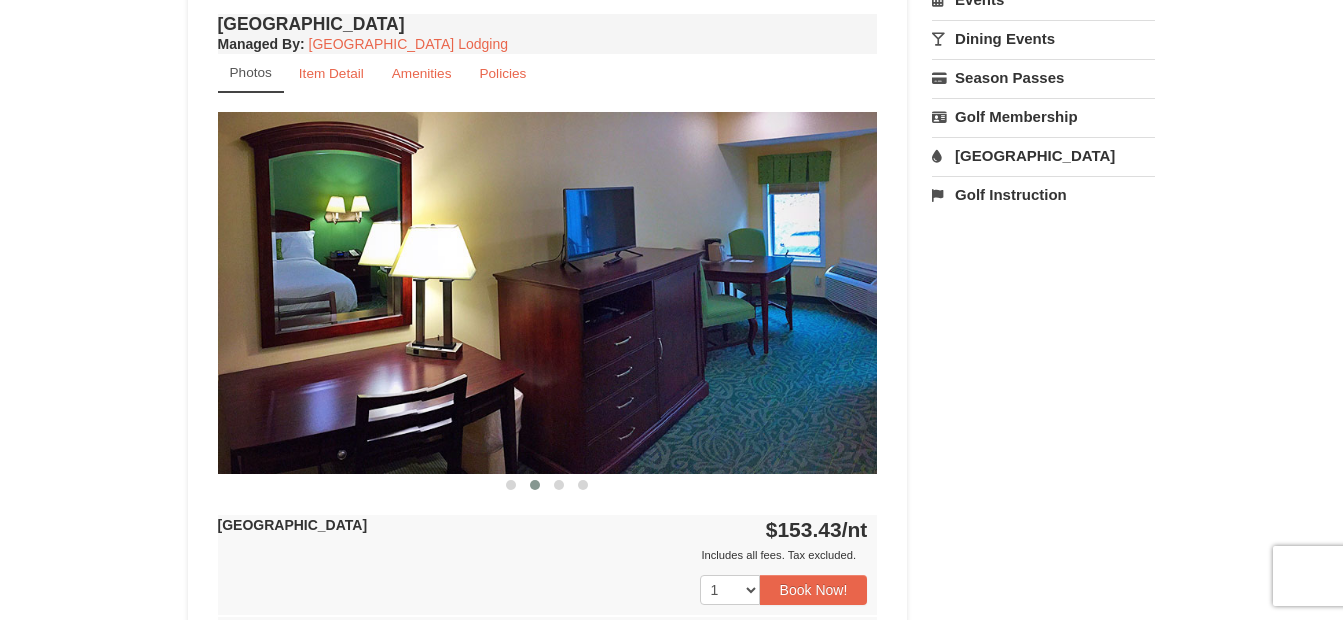 drag, startPoint x: 543, startPoint y: 343, endPoint x: 120, endPoint y: 306, distance: 424.6151 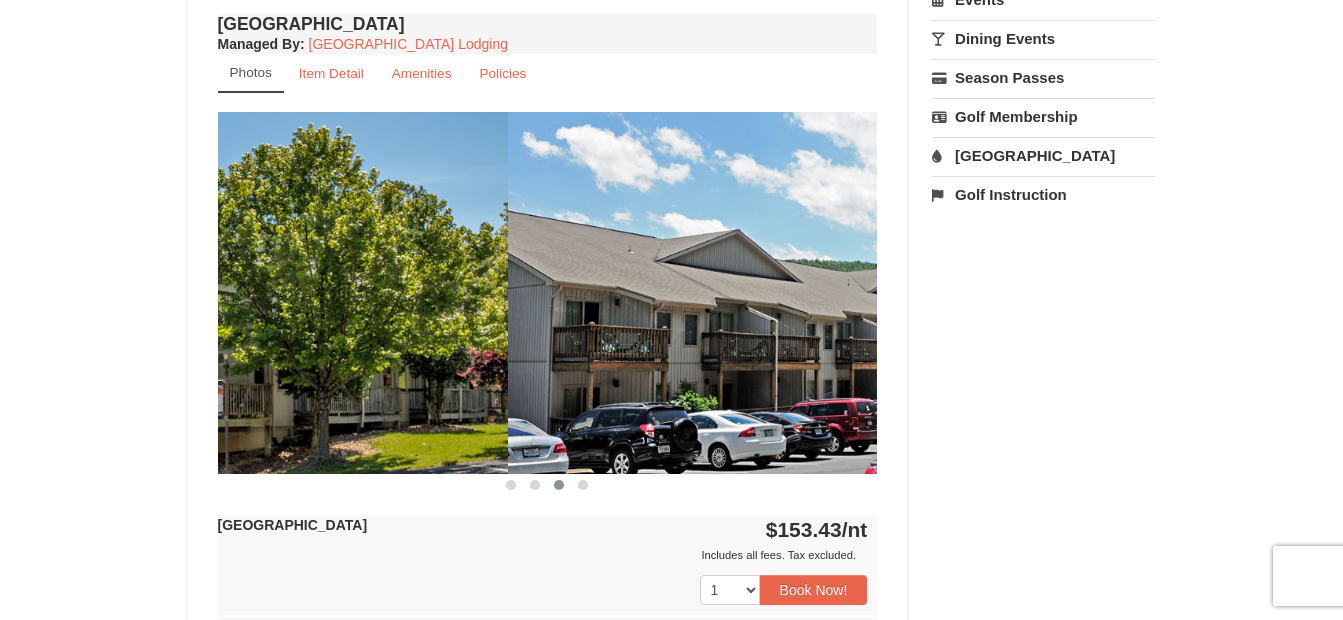 drag, startPoint x: 543, startPoint y: 312, endPoint x: 123, endPoint y: 328, distance: 420.30466 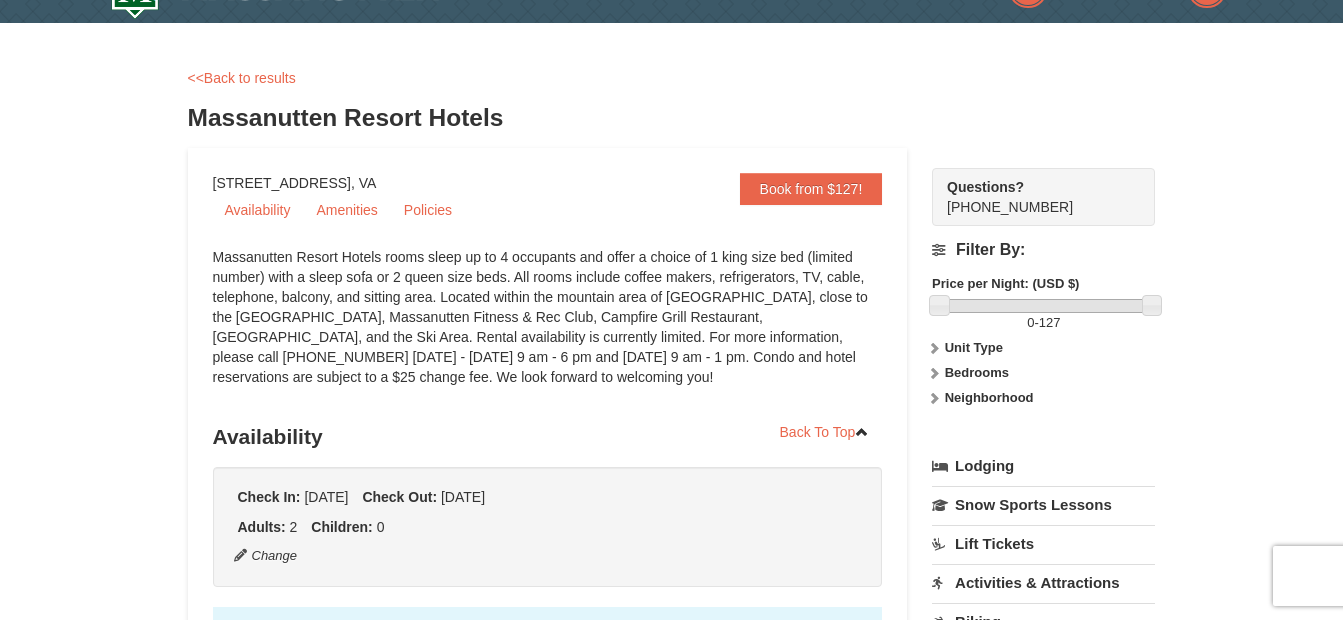 scroll, scrollTop: 0, scrollLeft: 0, axis: both 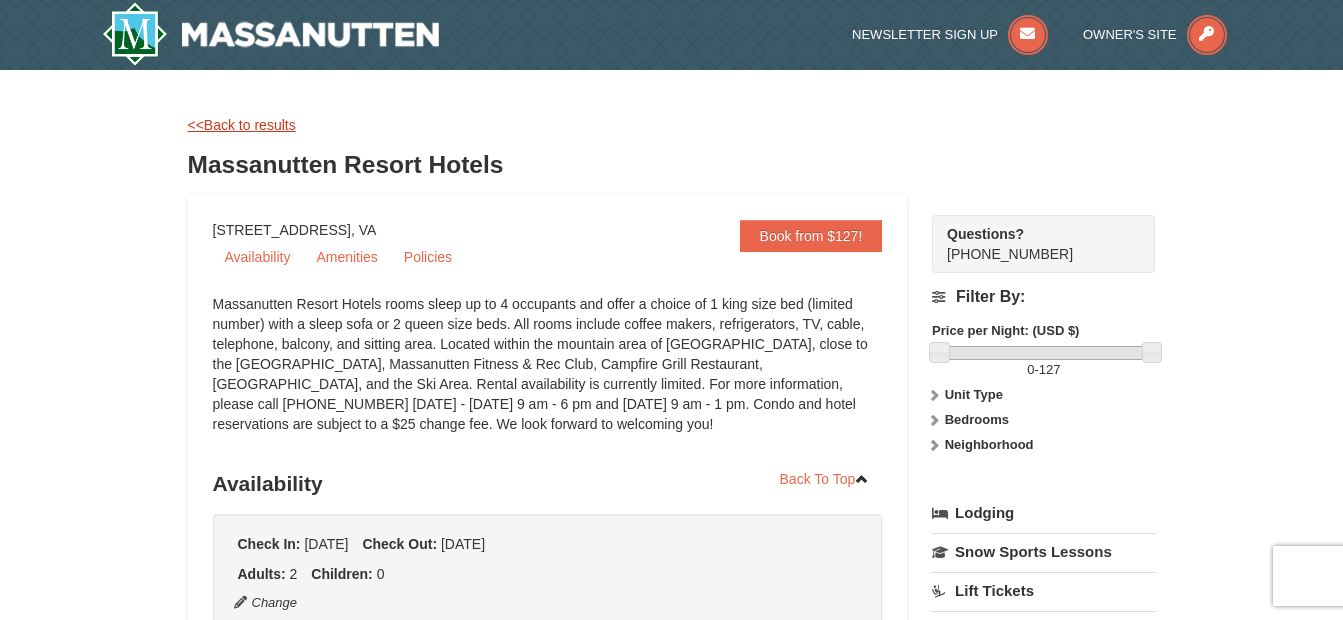 click on "<<Back to results" at bounding box center (242, 125) 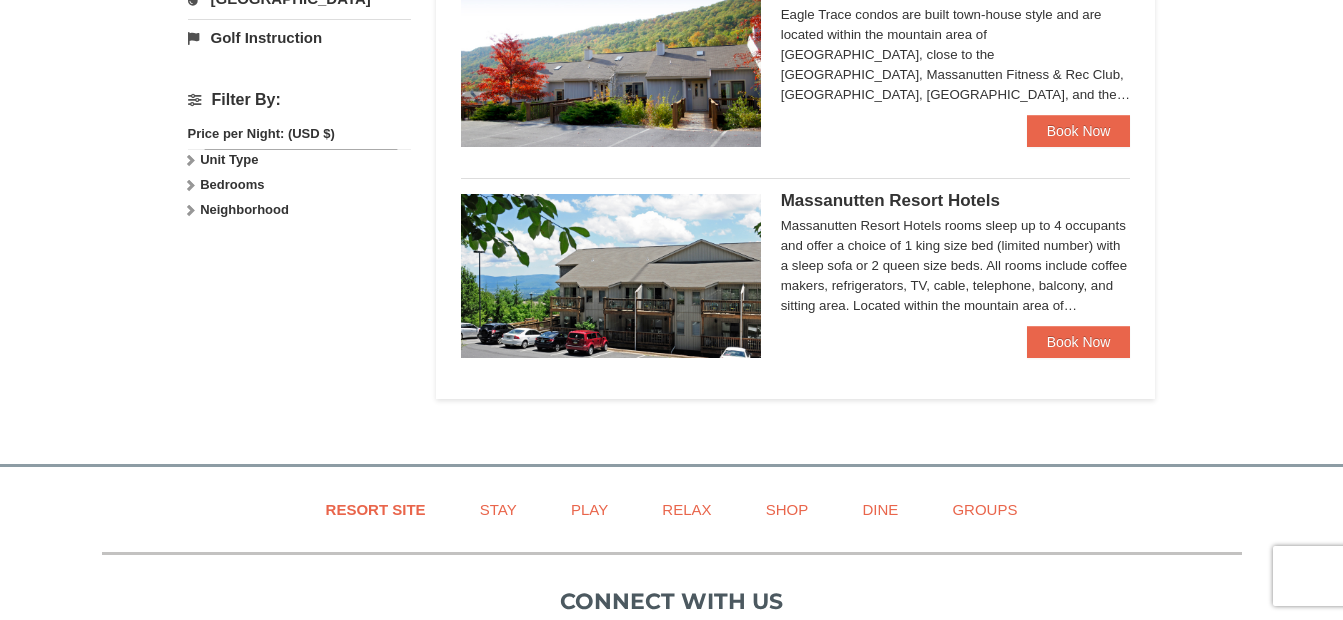 scroll, scrollTop: 0, scrollLeft: 0, axis: both 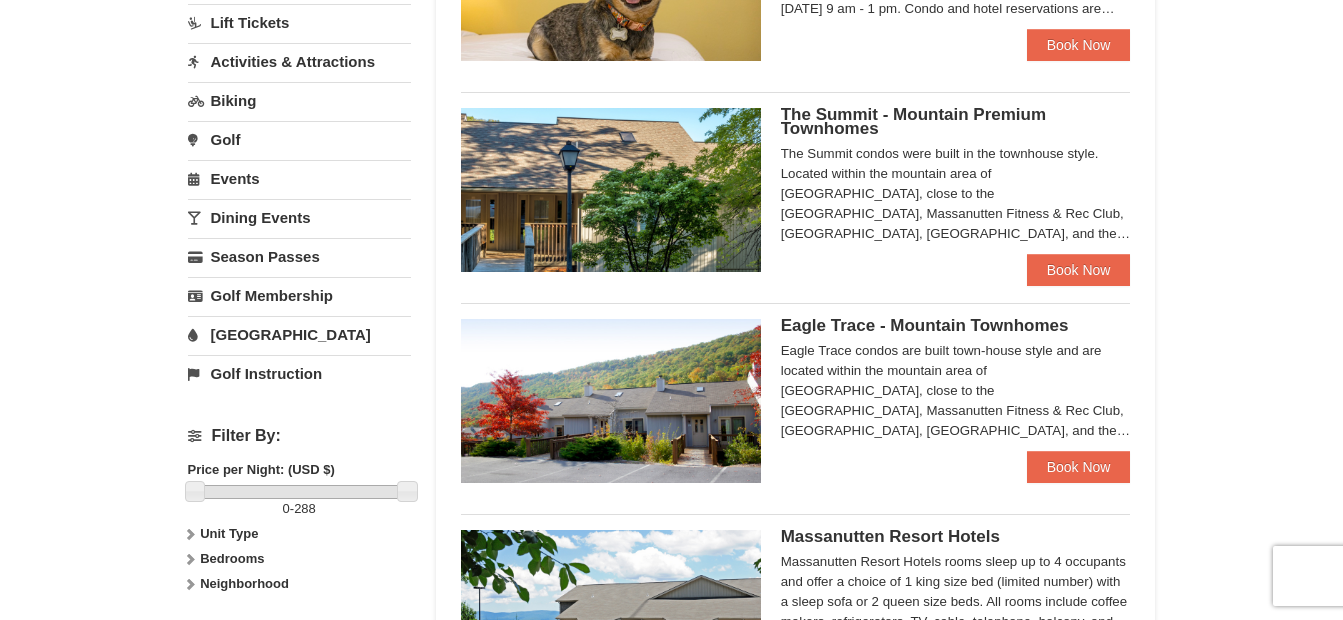 click on "Eagle Trace - Mountain Townhomes" at bounding box center [925, 325] 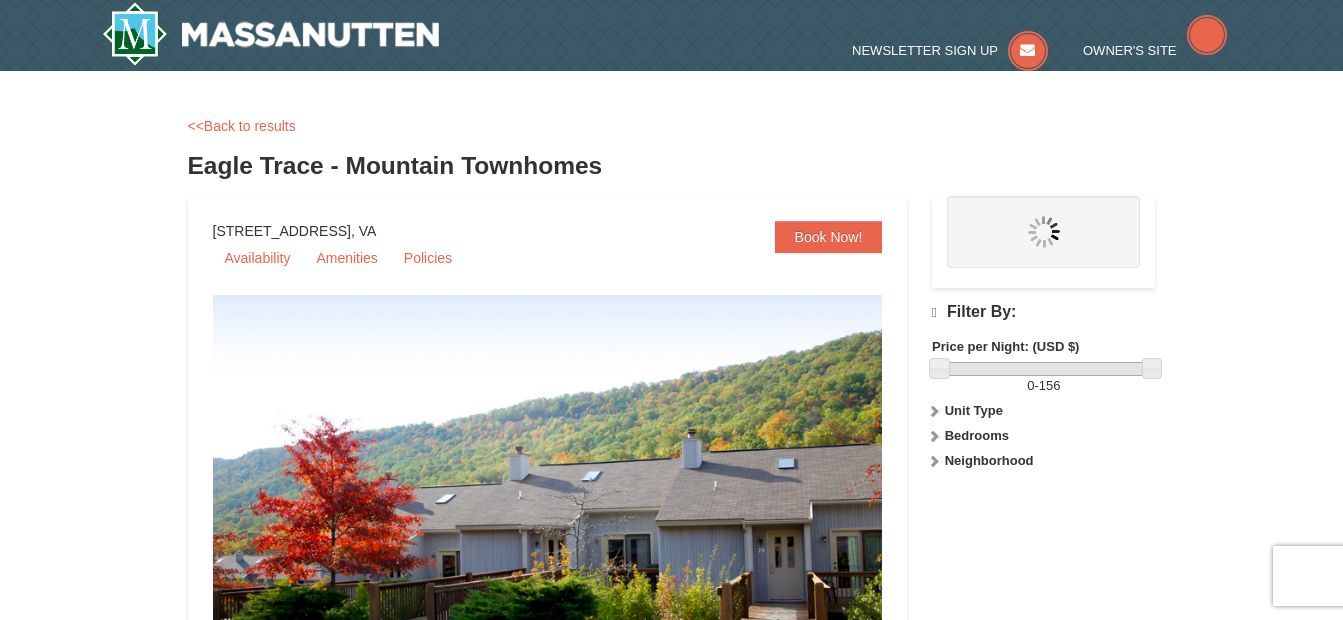 scroll, scrollTop: 0, scrollLeft: 0, axis: both 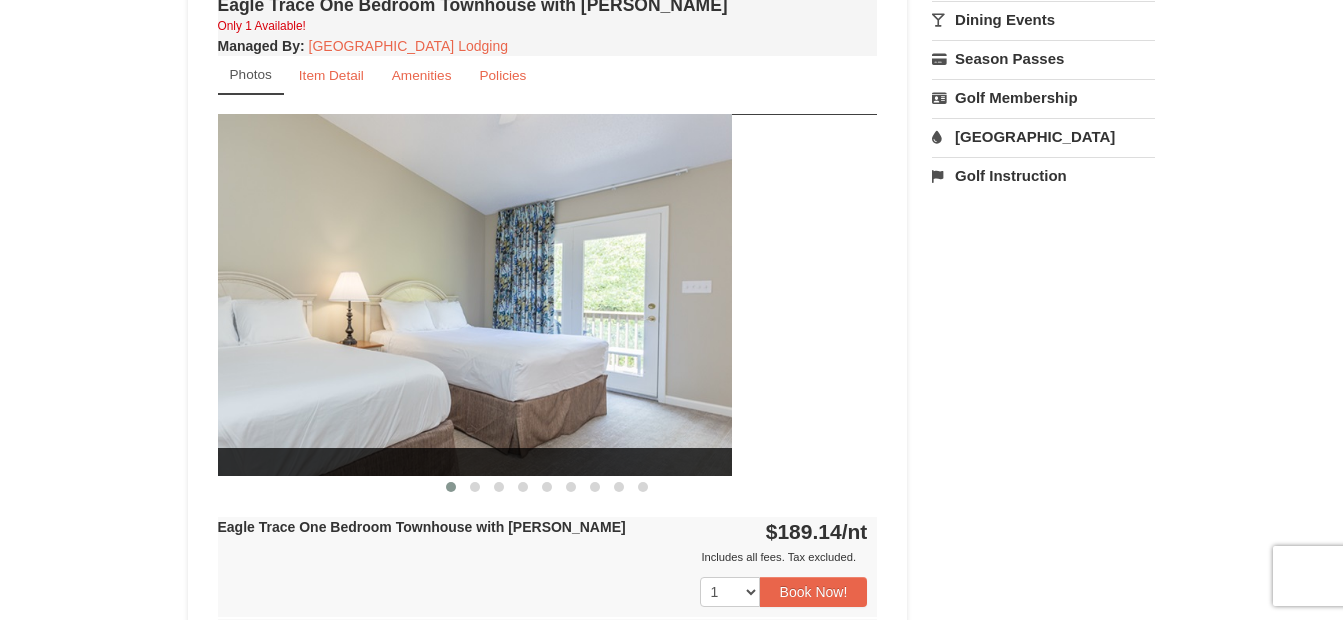 drag, startPoint x: 823, startPoint y: 347, endPoint x: 236, endPoint y: 398, distance: 589.21136 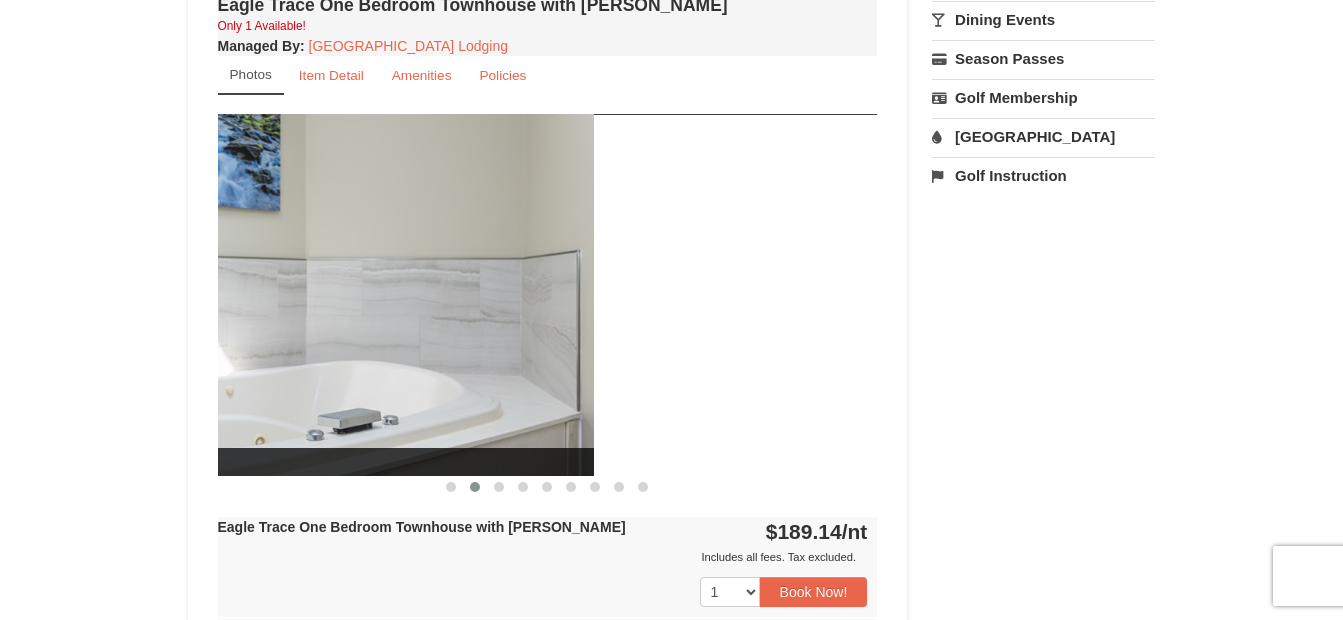 drag, startPoint x: 820, startPoint y: 344, endPoint x: 194, endPoint y: 423, distance: 630.96515 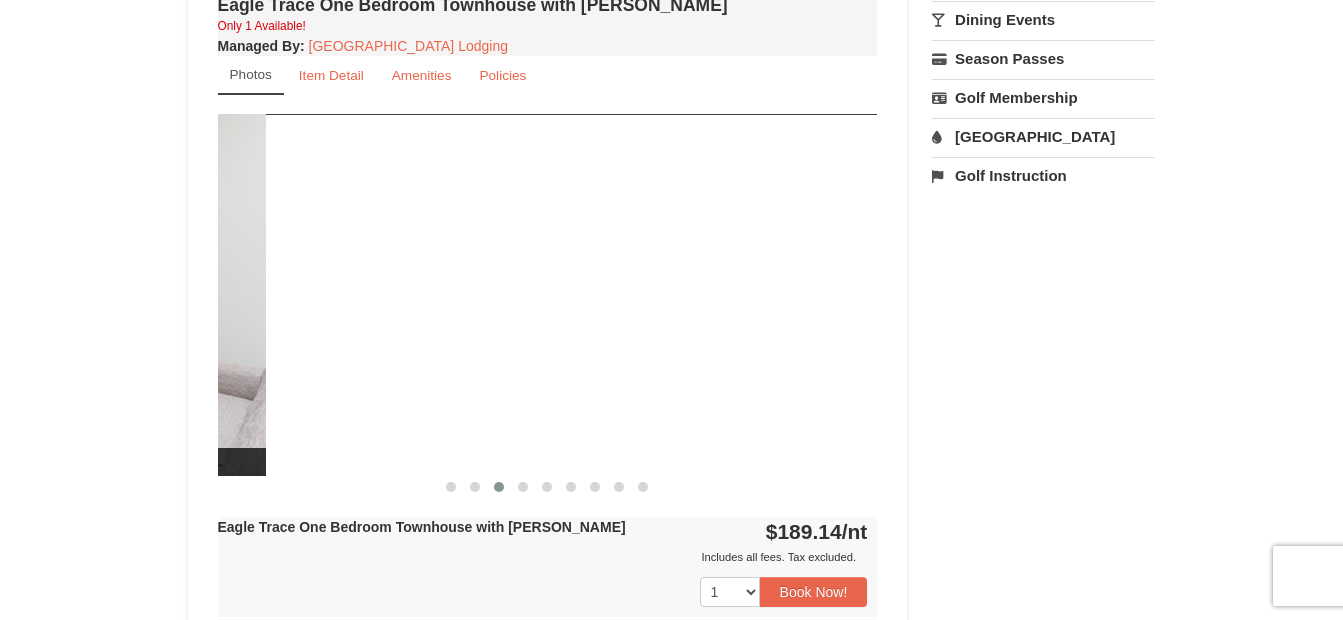 drag, startPoint x: 782, startPoint y: 362, endPoint x: 164, endPoint y: 403, distance: 619.3585 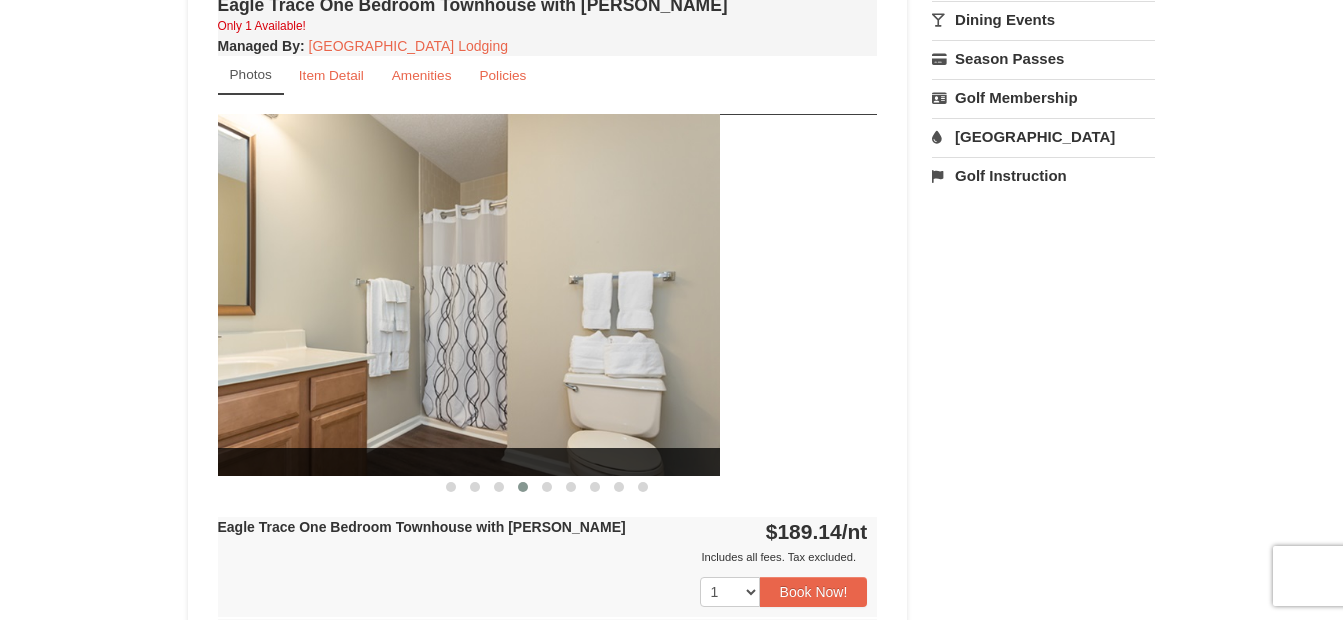 drag, startPoint x: 790, startPoint y: 322, endPoint x: 216, endPoint y: 332, distance: 574.0871 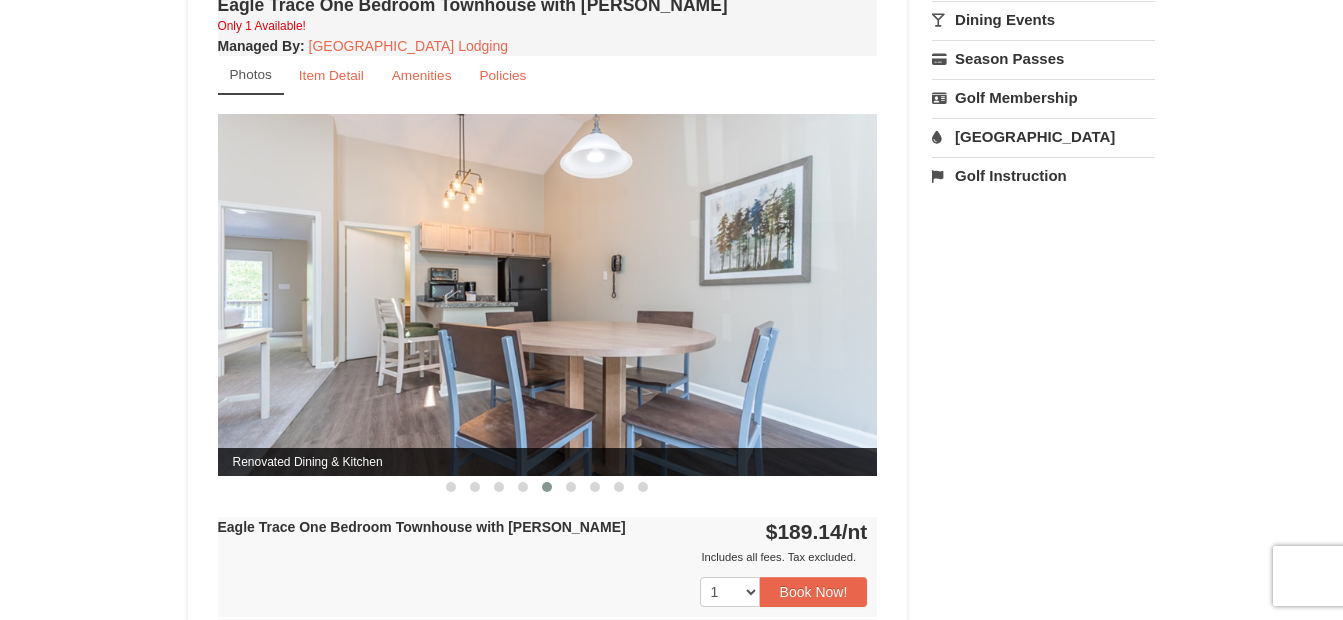 drag, startPoint x: 781, startPoint y: 322, endPoint x: 62, endPoint y: 342, distance: 719.27814 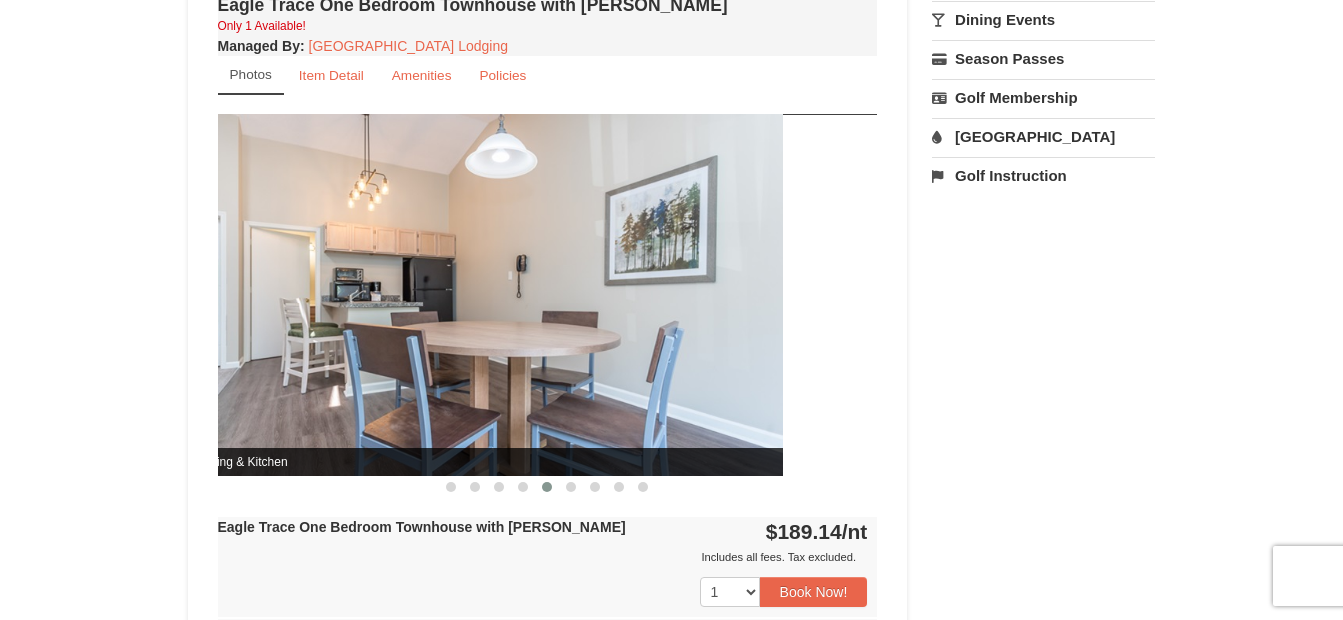 drag, startPoint x: 624, startPoint y: 324, endPoint x: 98, endPoint y: 342, distance: 526.3079 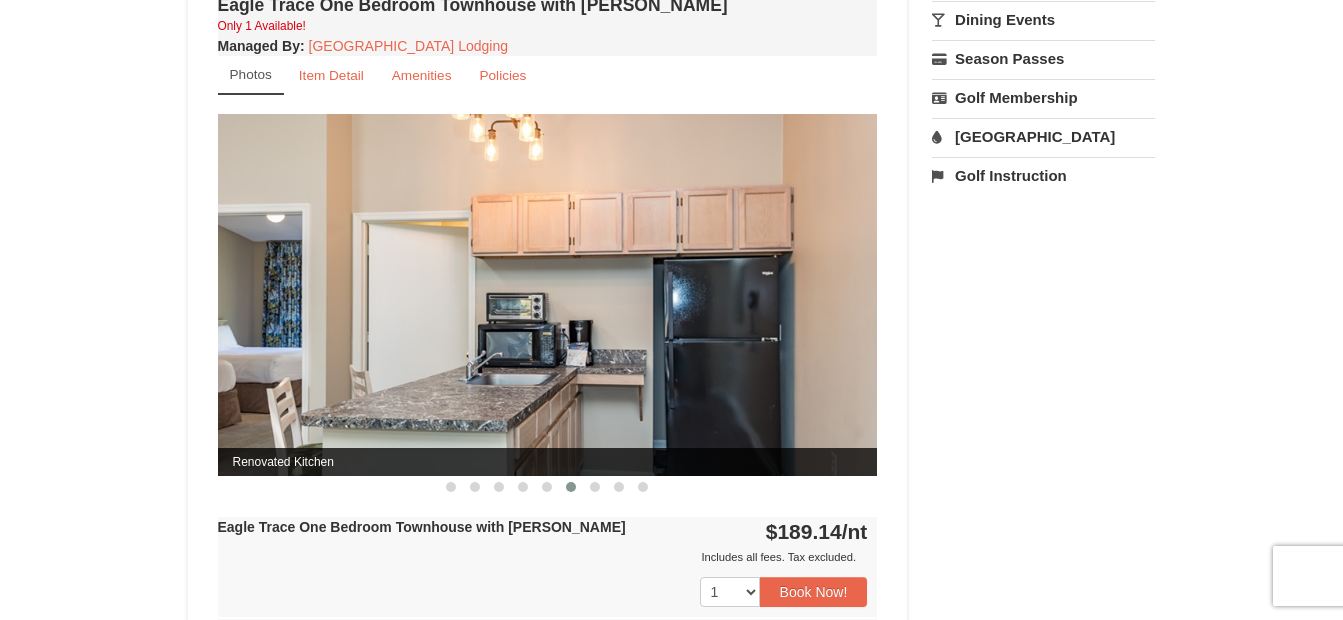 drag, startPoint x: 777, startPoint y: 329, endPoint x: 319, endPoint y: 324, distance: 458.02728 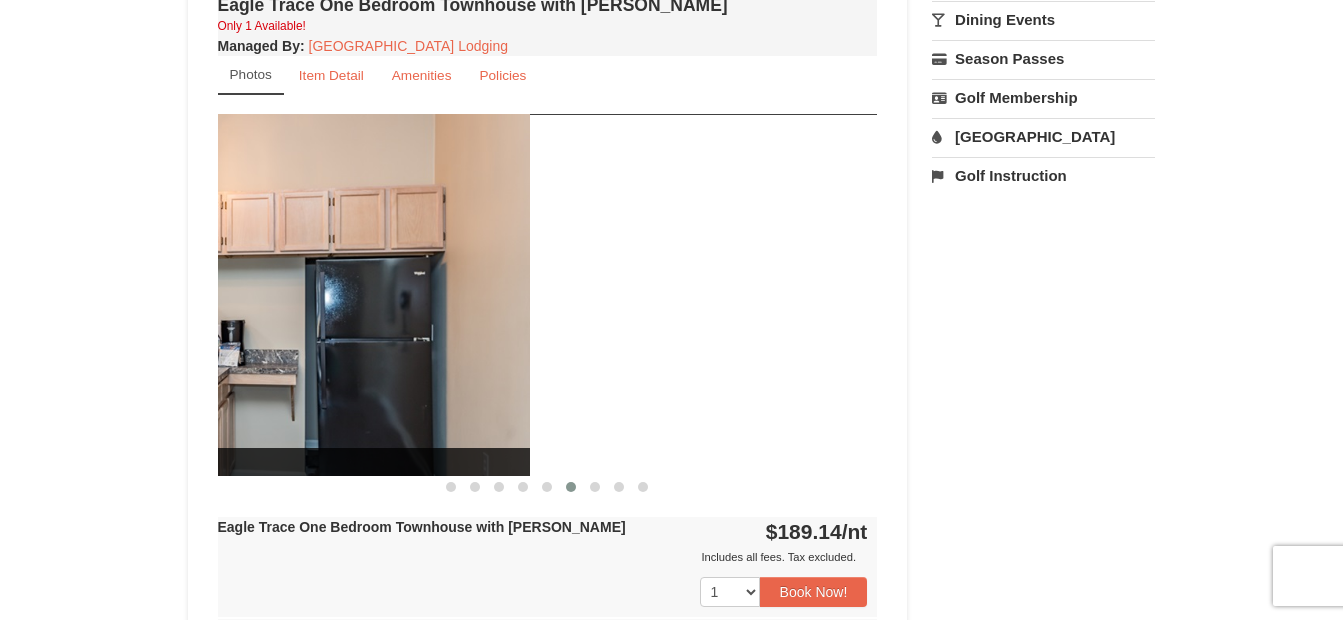 drag, startPoint x: 808, startPoint y: 374, endPoint x: 321, endPoint y: 477, distance: 497.77304 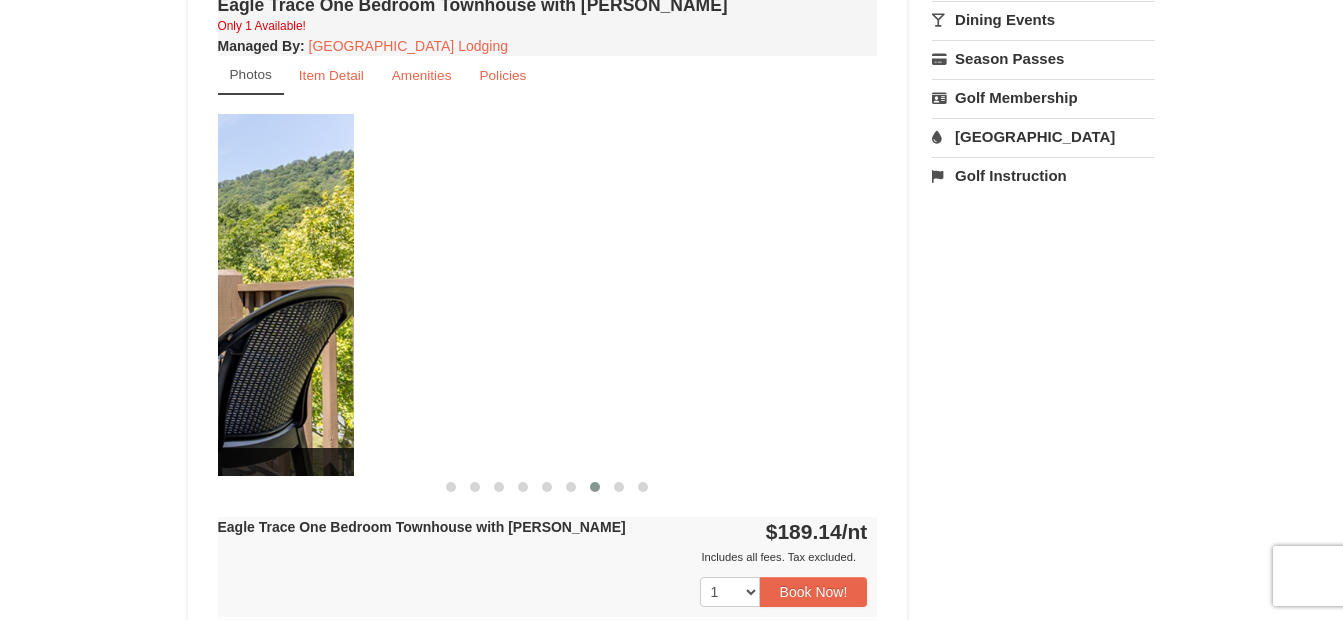 drag, startPoint x: 697, startPoint y: 398, endPoint x: 220, endPoint y: 497, distance: 487.16528 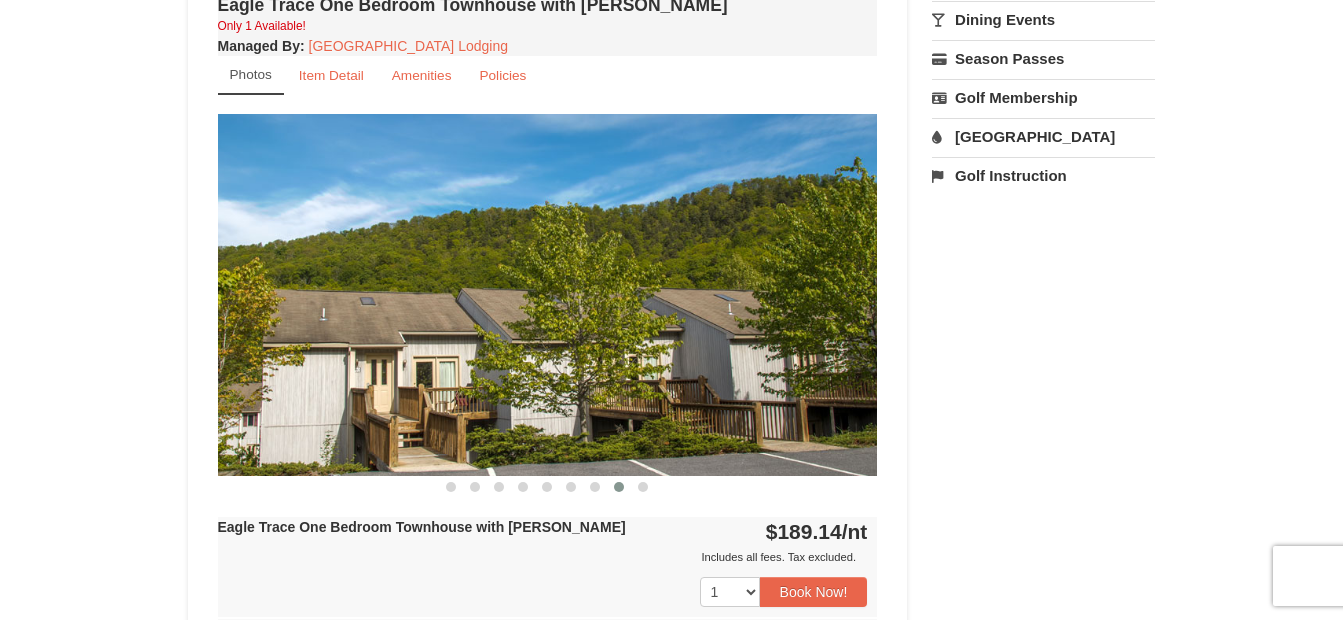 drag, startPoint x: 304, startPoint y: 373, endPoint x: 964, endPoint y: 245, distance: 672.29755 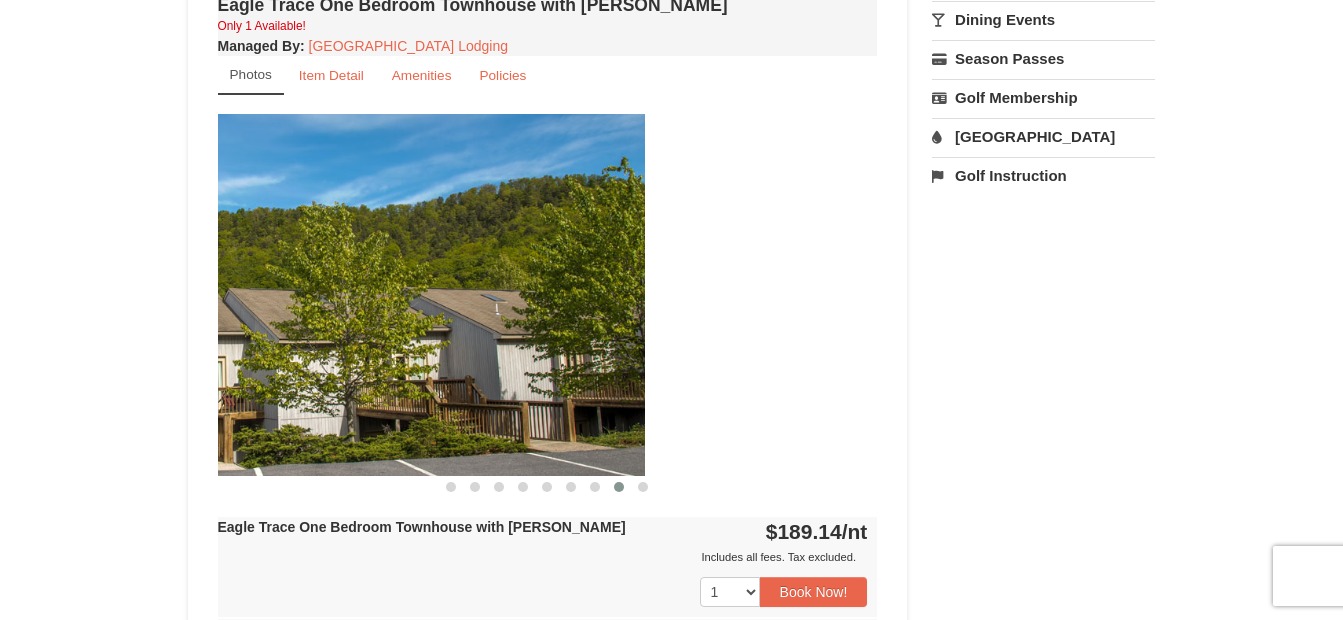 drag, startPoint x: 721, startPoint y: 318, endPoint x: 213, endPoint y: 436, distance: 521.52466 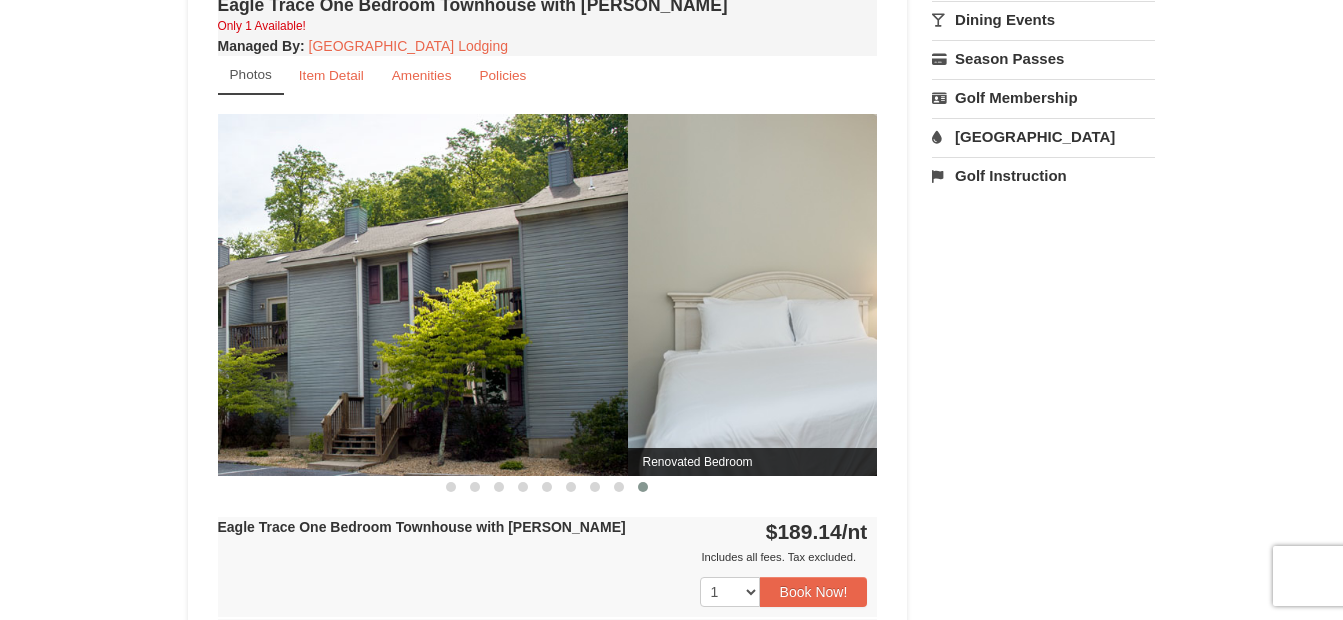 drag, startPoint x: 641, startPoint y: 384, endPoint x: 101, endPoint y: 402, distance: 540.2999 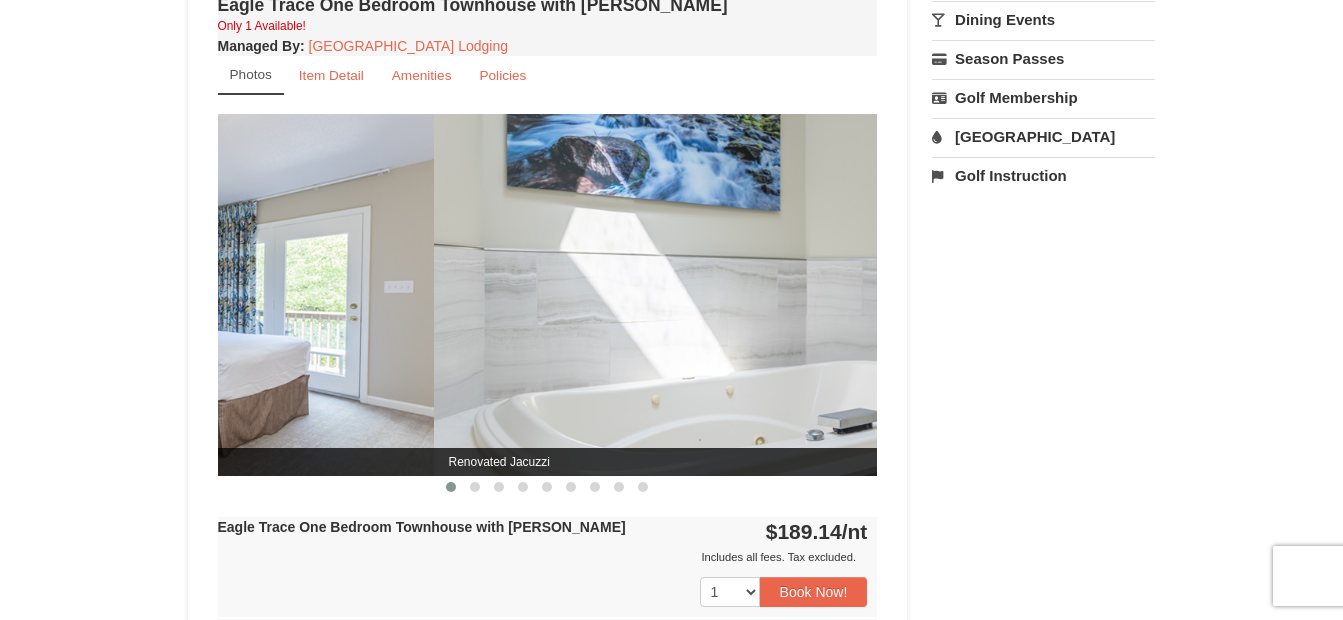 drag, startPoint x: 624, startPoint y: 381, endPoint x: 0, endPoint y: 420, distance: 625.2176 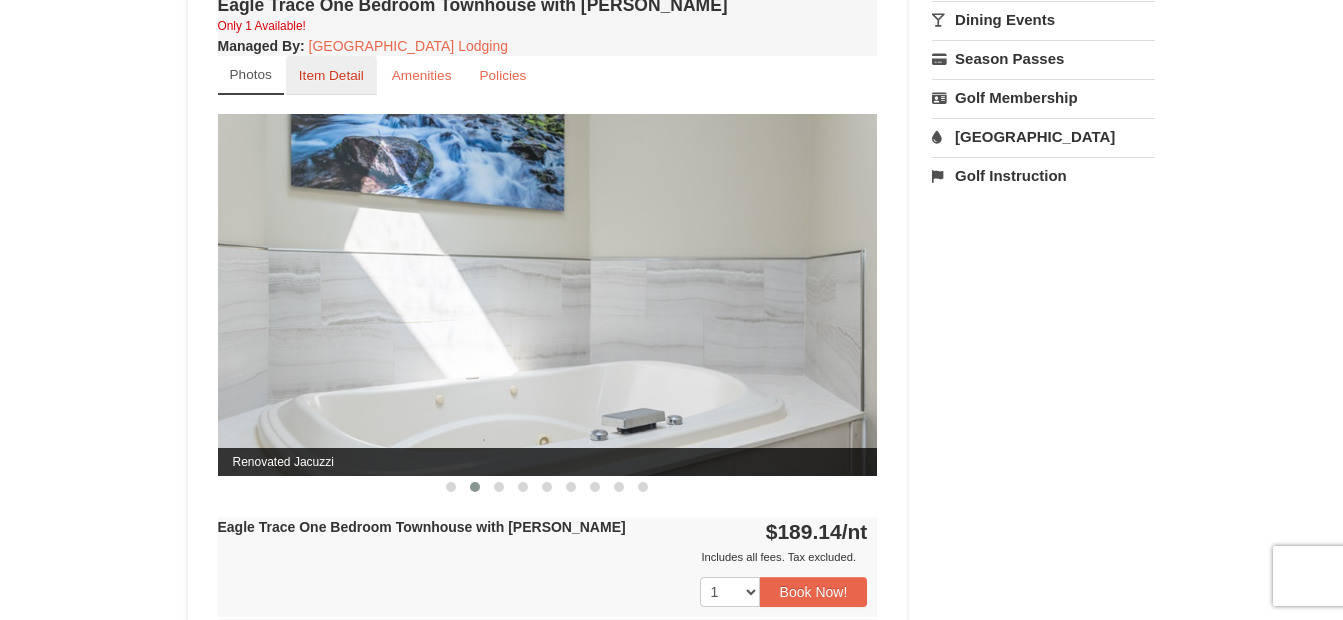 click on "Item Detail" at bounding box center [331, 75] 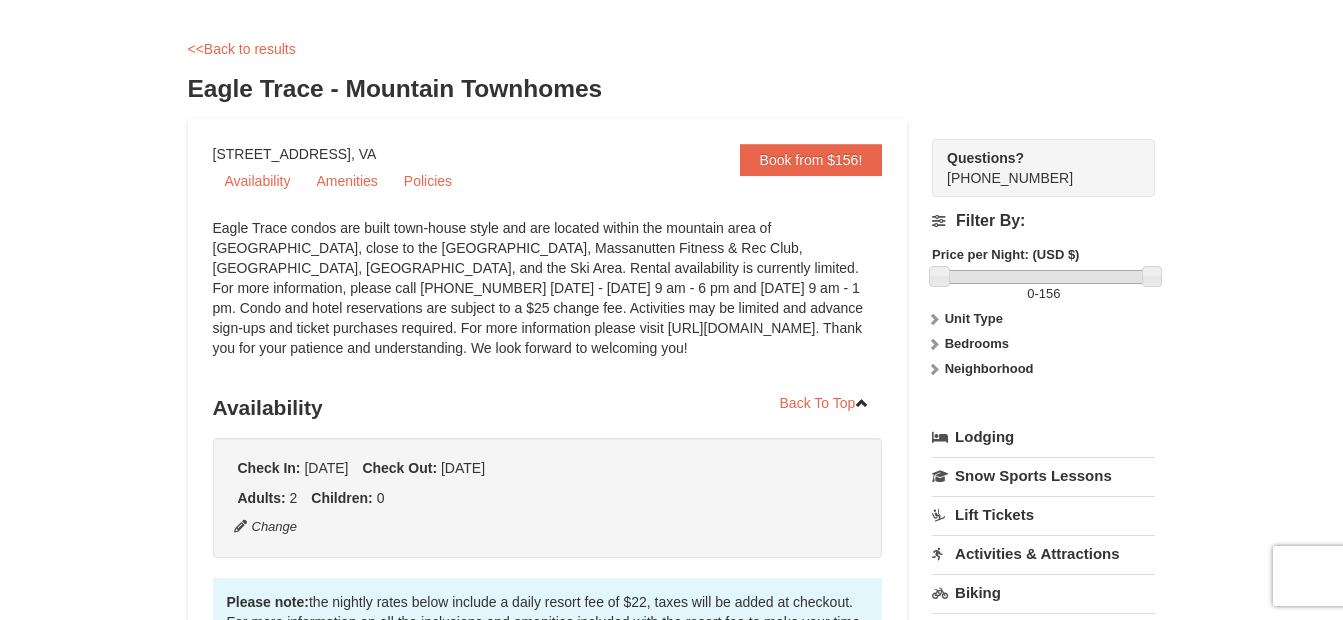 scroll, scrollTop: 64, scrollLeft: 0, axis: vertical 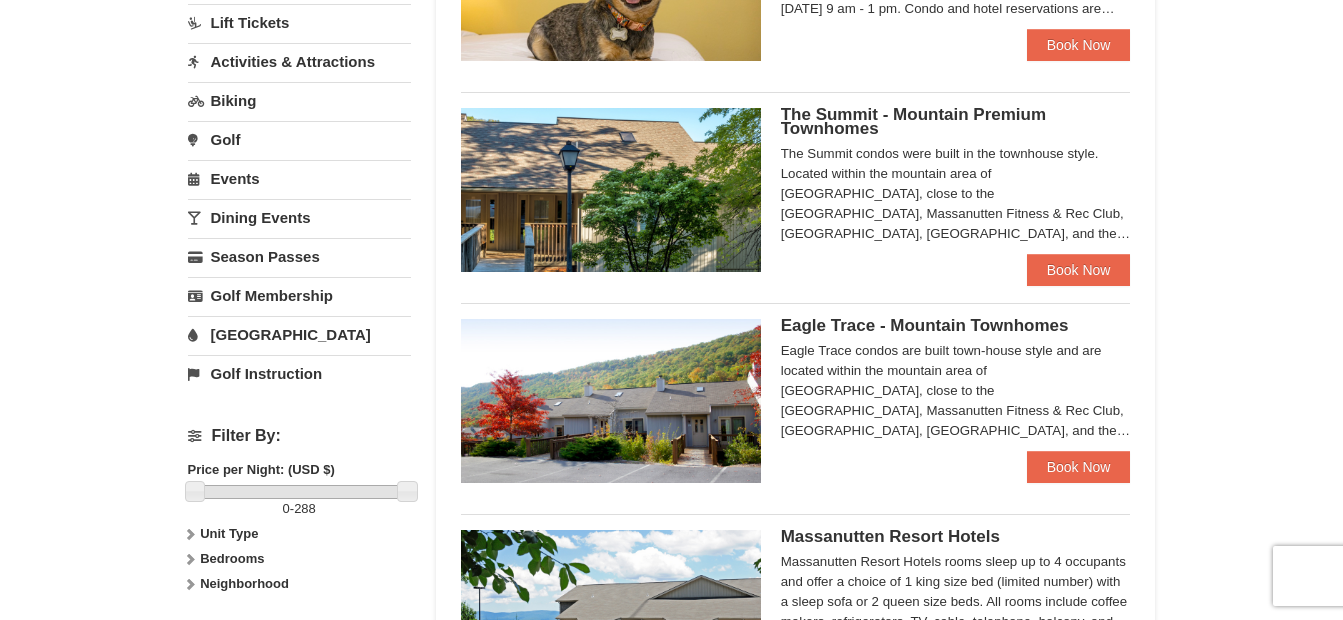 click at bounding box center [611, 190] 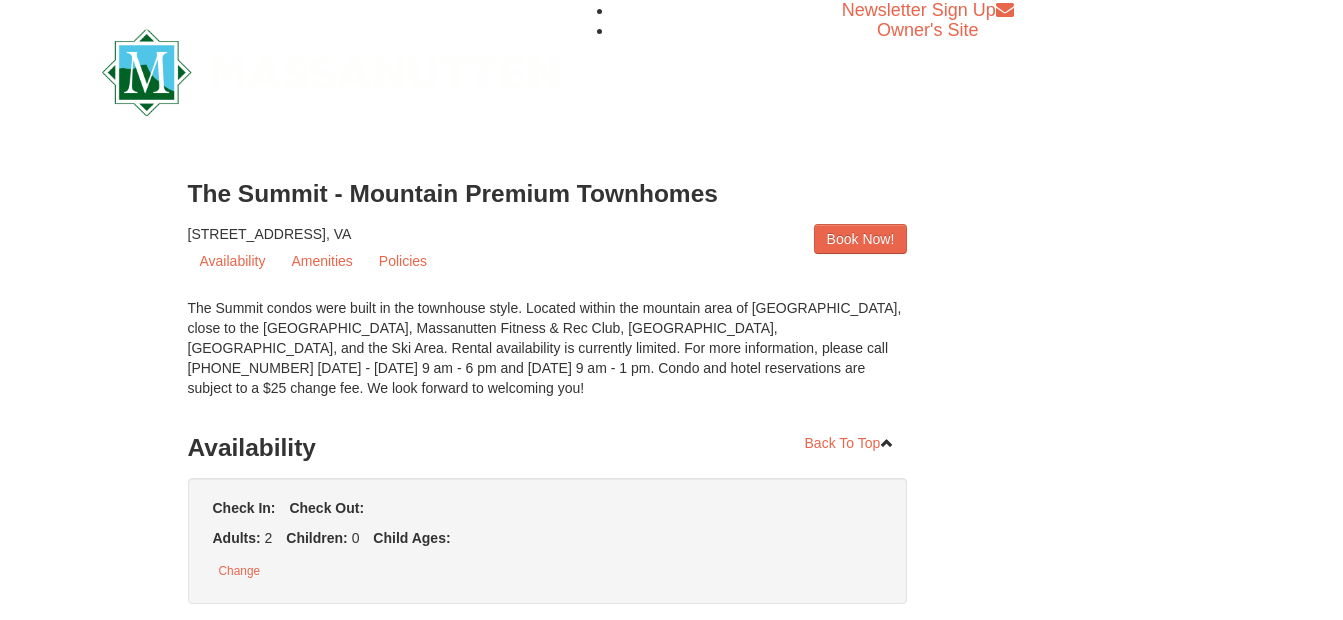 scroll, scrollTop: 0, scrollLeft: 0, axis: both 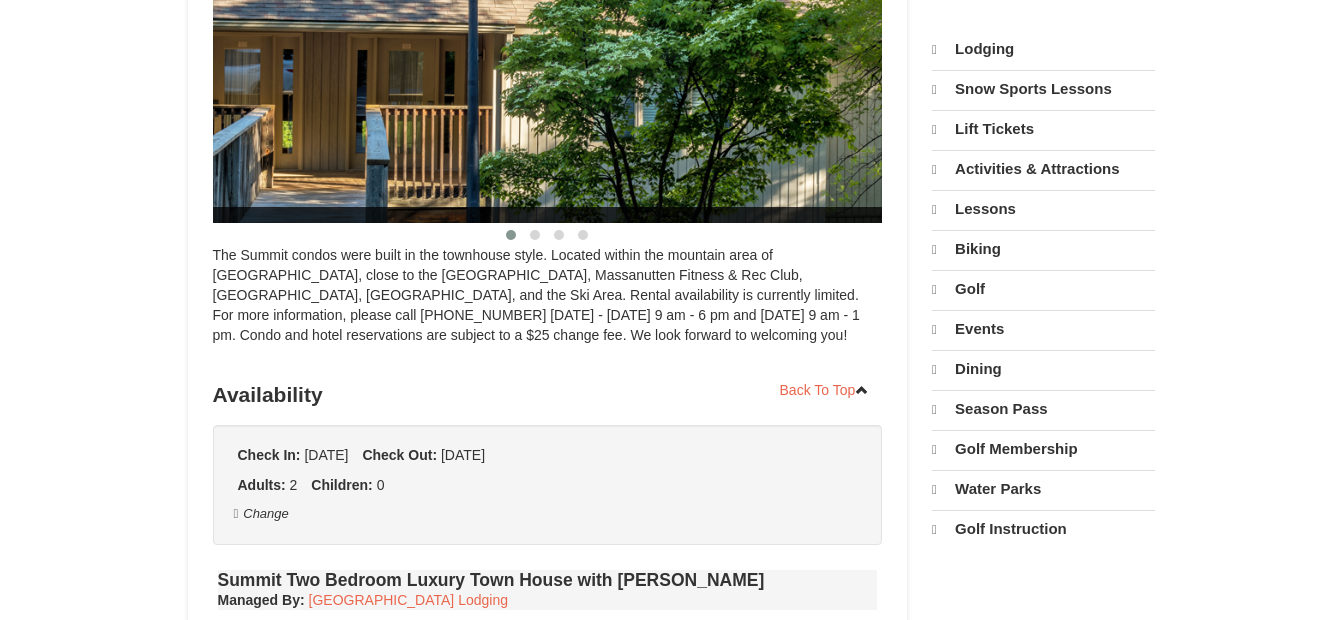 select on "7" 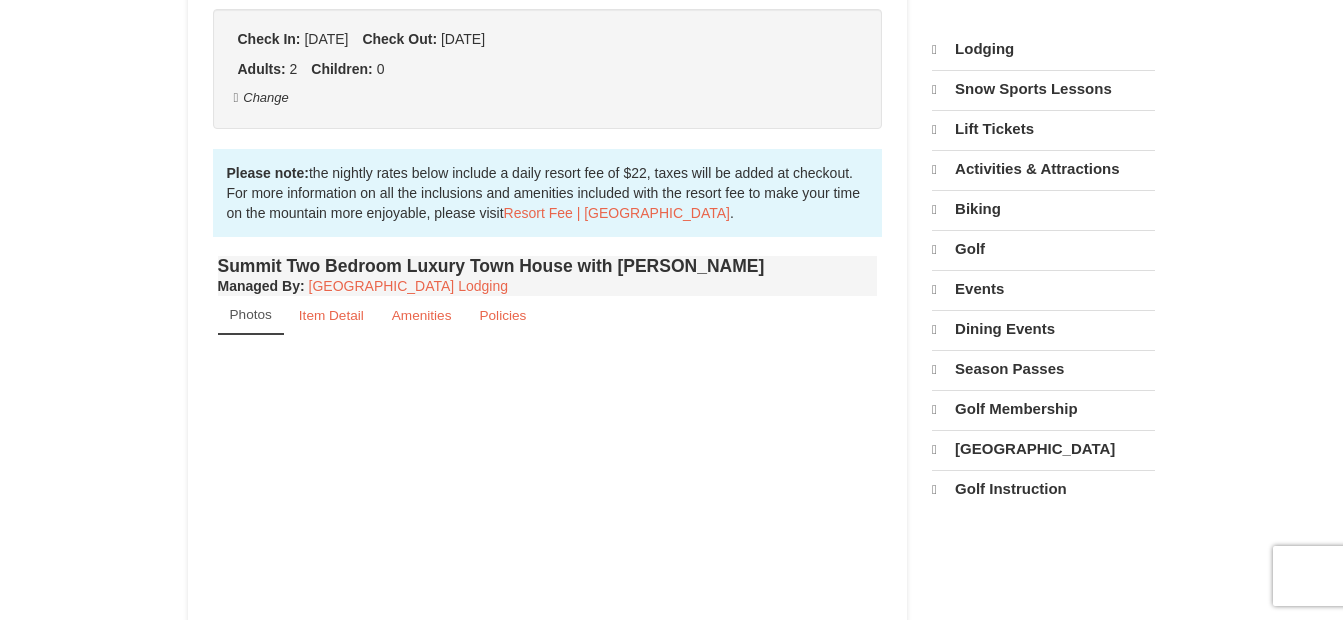 scroll, scrollTop: 0, scrollLeft: 0, axis: both 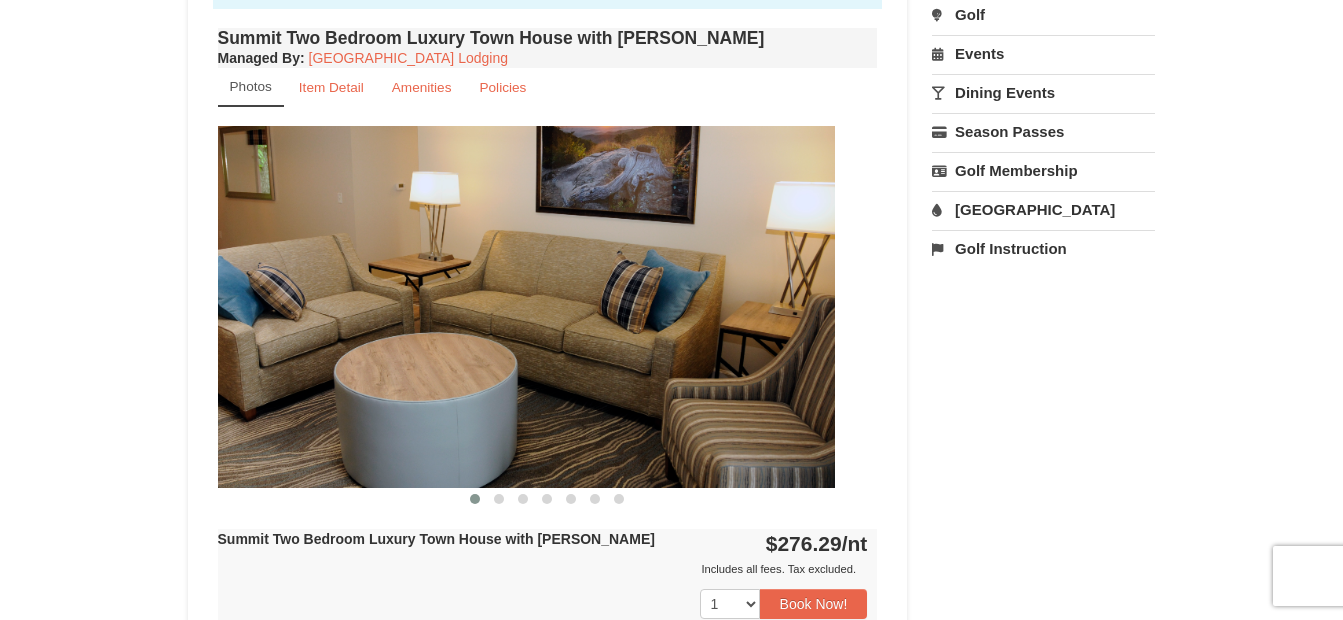drag, startPoint x: 702, startPoint y: 262, endPoint x: 94, endPoint y: 357, distance: 615.37714 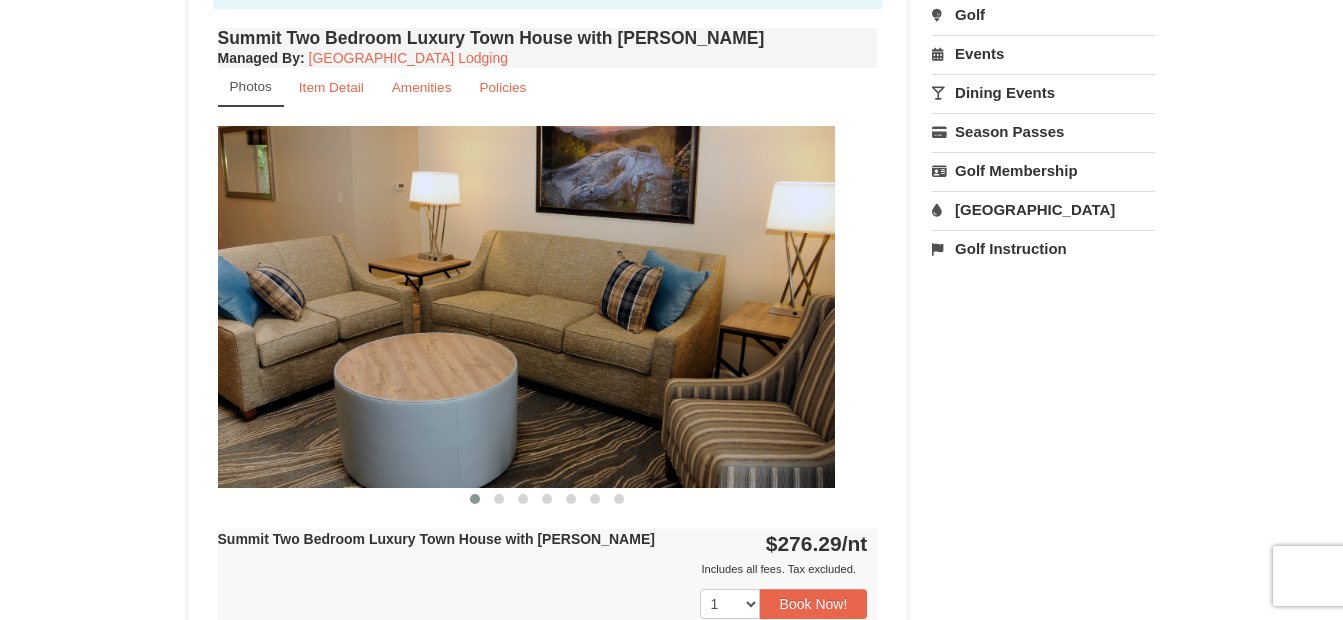 click on "×
<<Back to results
The Summit - Mountain Premium Townhomes
Book from $225!
[STREET_ADDRESS],
VA
Availability
Amenities
Policies
‹ › 2 0" at bounding box center [671, 1875] 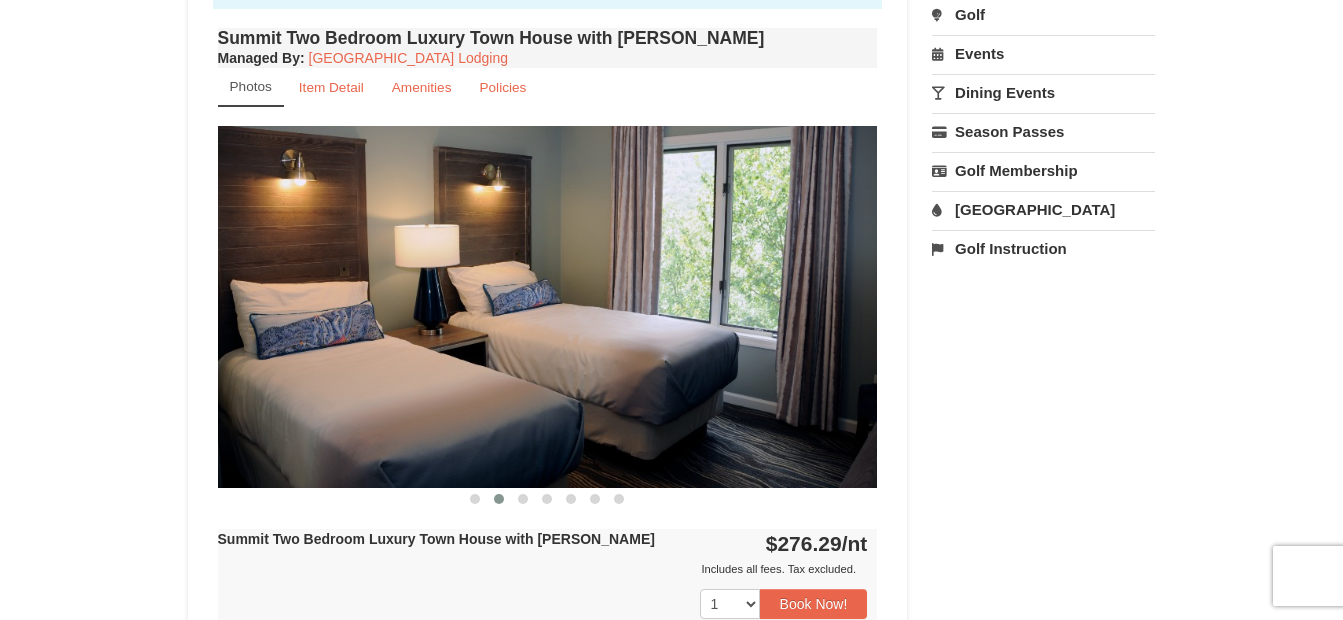drag, startPoint x: 719, startPoint y: 355, endPoint x: 11, endPoint y: 365, distance: 708.0706 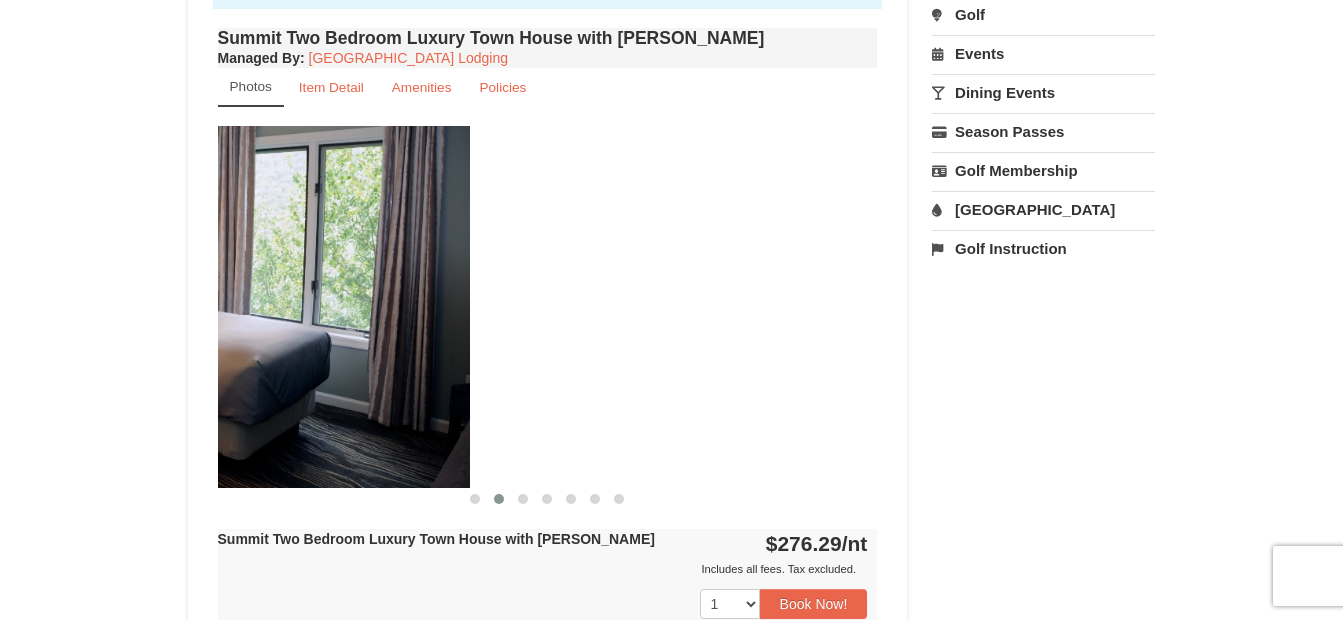 drag, startPoint x: 630, startPoint y: 345, endPoint x: 104, endPoint y: 390, distance: 527.9214 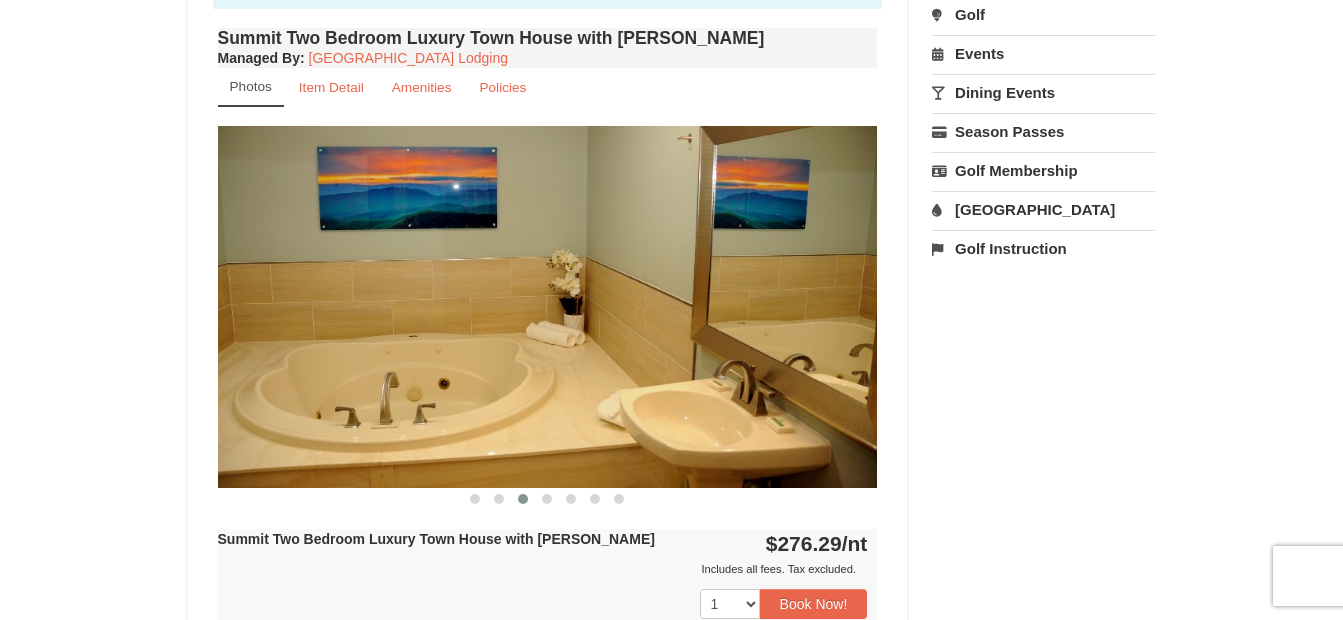 drag, startPoint x: 673, startPoint y: 350, endPoint x: 0, endPoint y: 360, distance: 673.0743 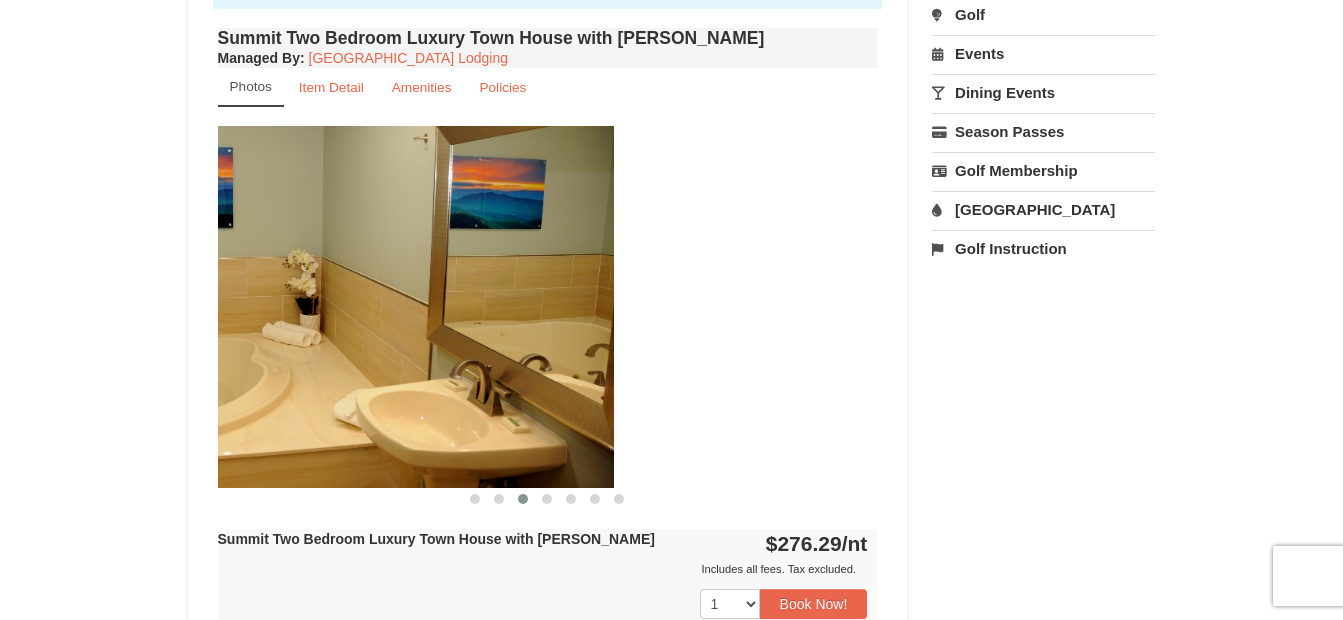 drag, startPoint x: 640, startPoint y: 345, endPoint x: 196, endPoint y: 421, distance: 450.45755 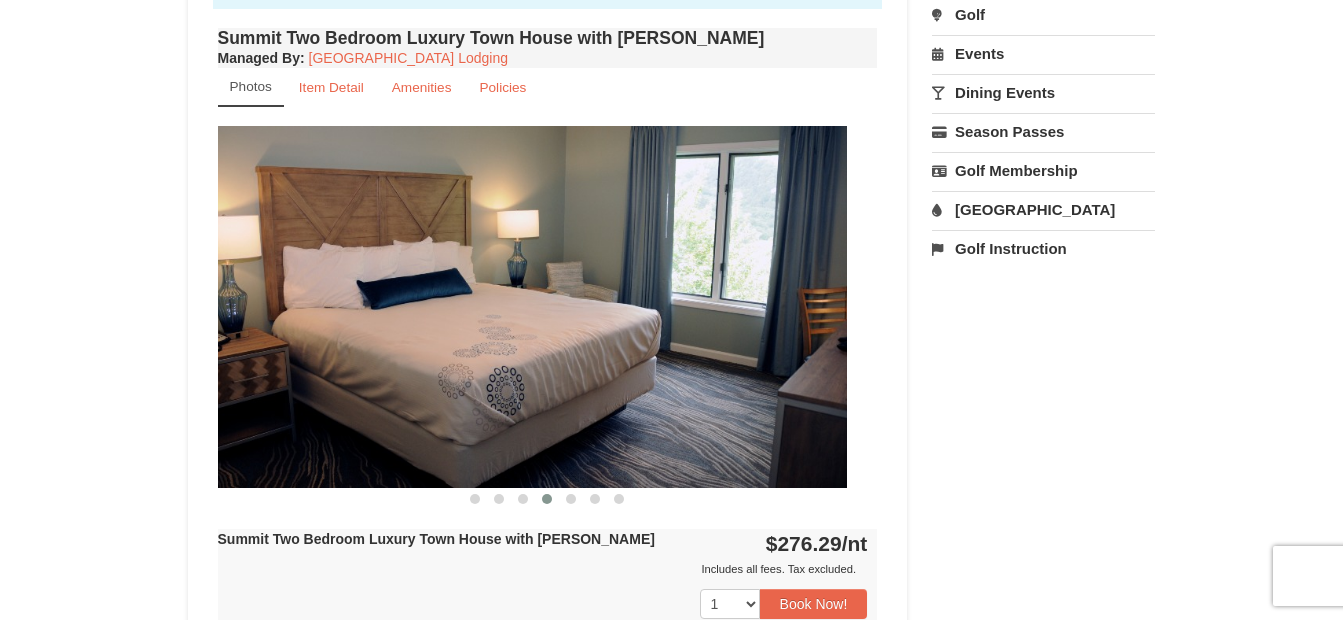 drag, startPoint x: 649, startPoint y: 371, endPoint x: 57, endPoint y: 434, distance: 595.3428 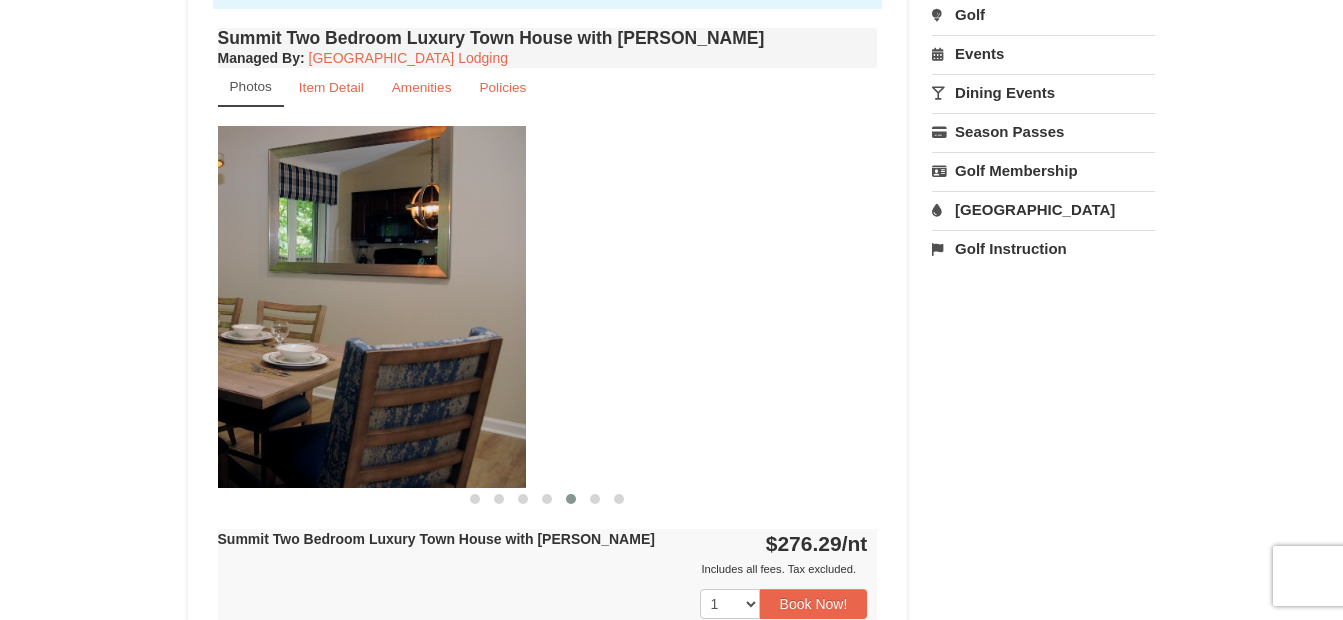 drag, startPoint x: 688, startPoint y: 401, endPoint x: 148, endPoint y: 408, distance: 540.04535 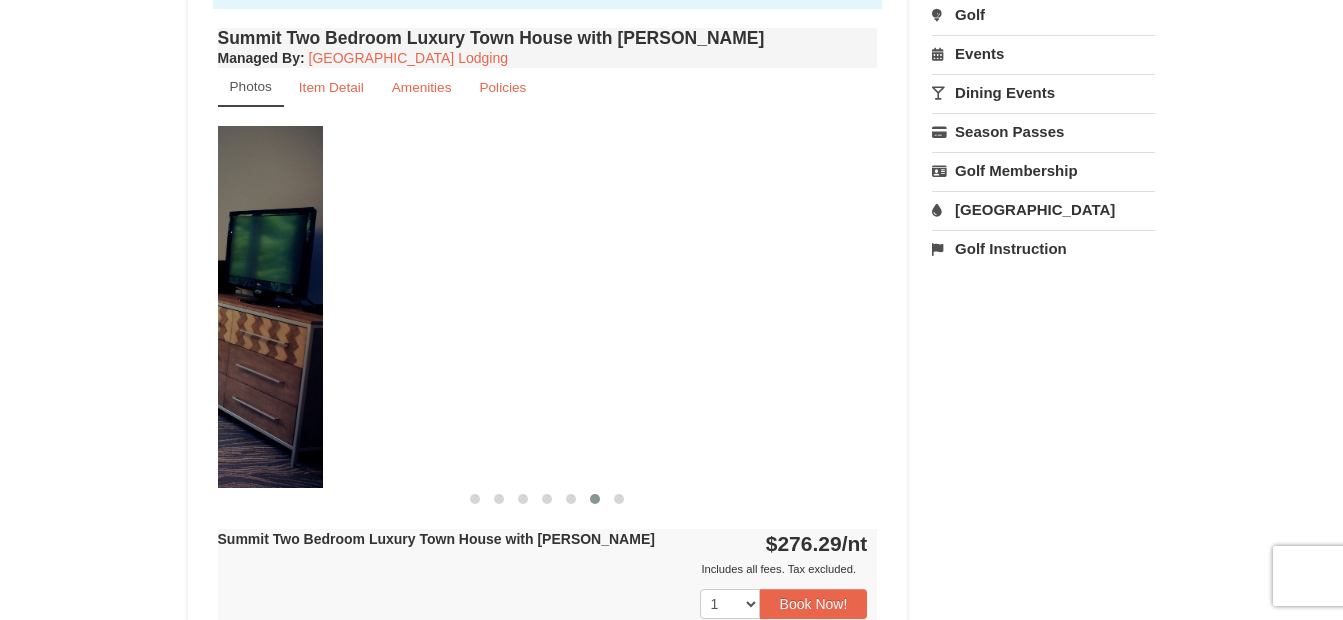 drag, startPoint x: 749, startPoint y: 346, endPoint x: 178, endPoint y: 430, distance: 577.14557 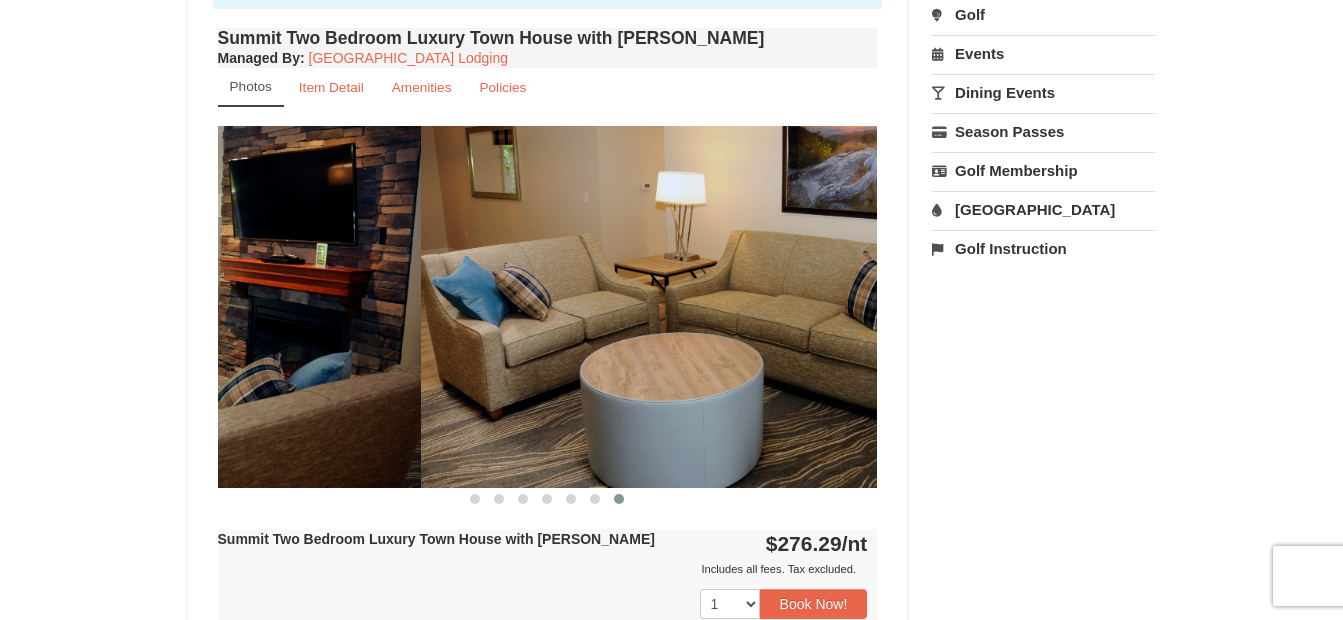drag, startPoint x: 772, startPoint y: 352, endPoint x: 257, endPoint y: 420, distance: 519.4699 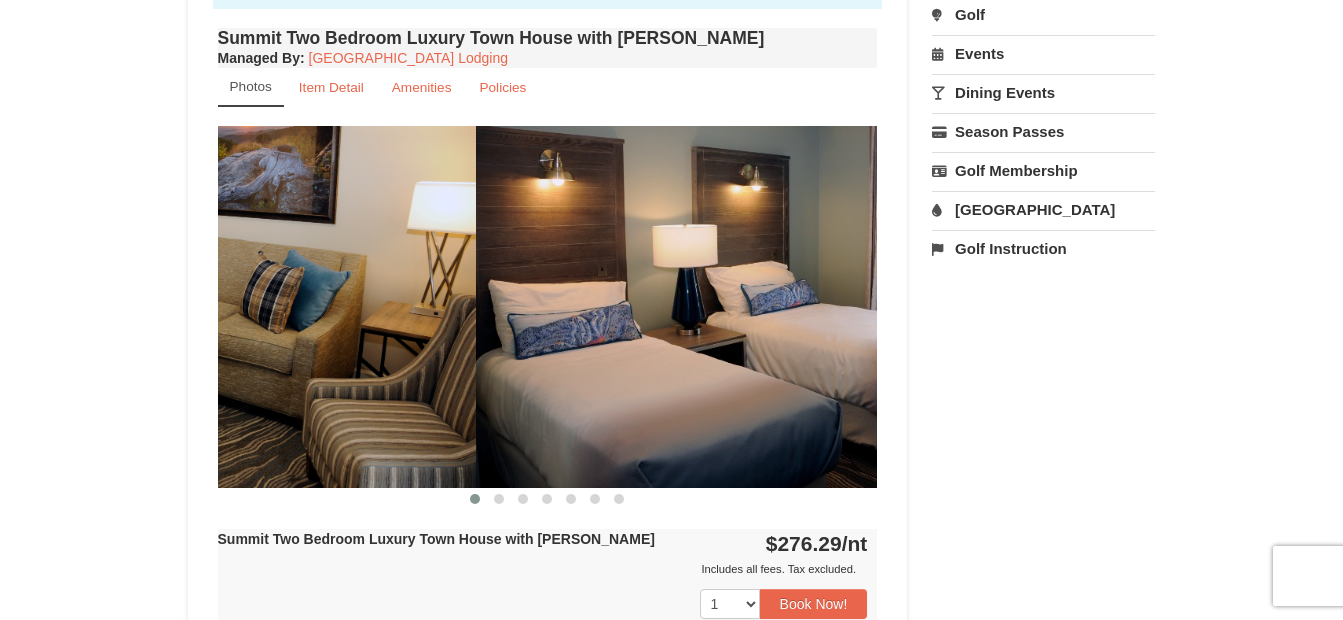 drag, startPoint x: 708, startPoint y: 357, endPoint x: 287, endPoint y: 381, distance: 421.68353 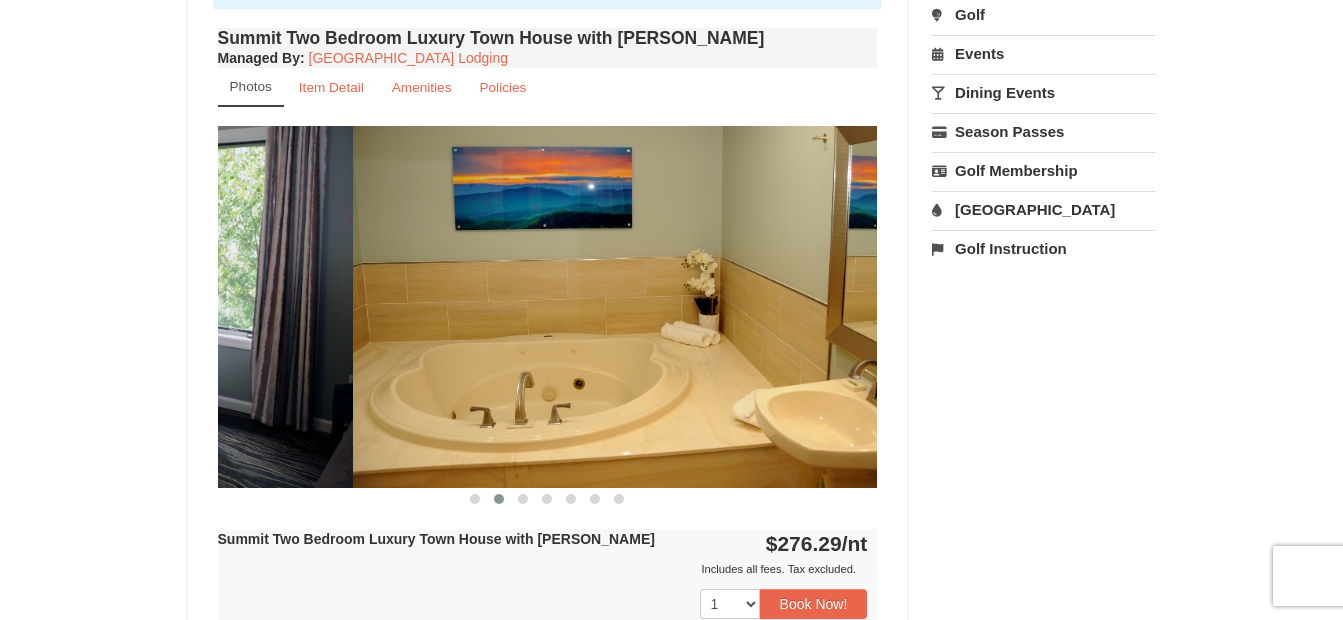 drag, startPoint x: 792, startPoint y: 358, endPoint x: 257, endPoint y: 337, distance: 535.412 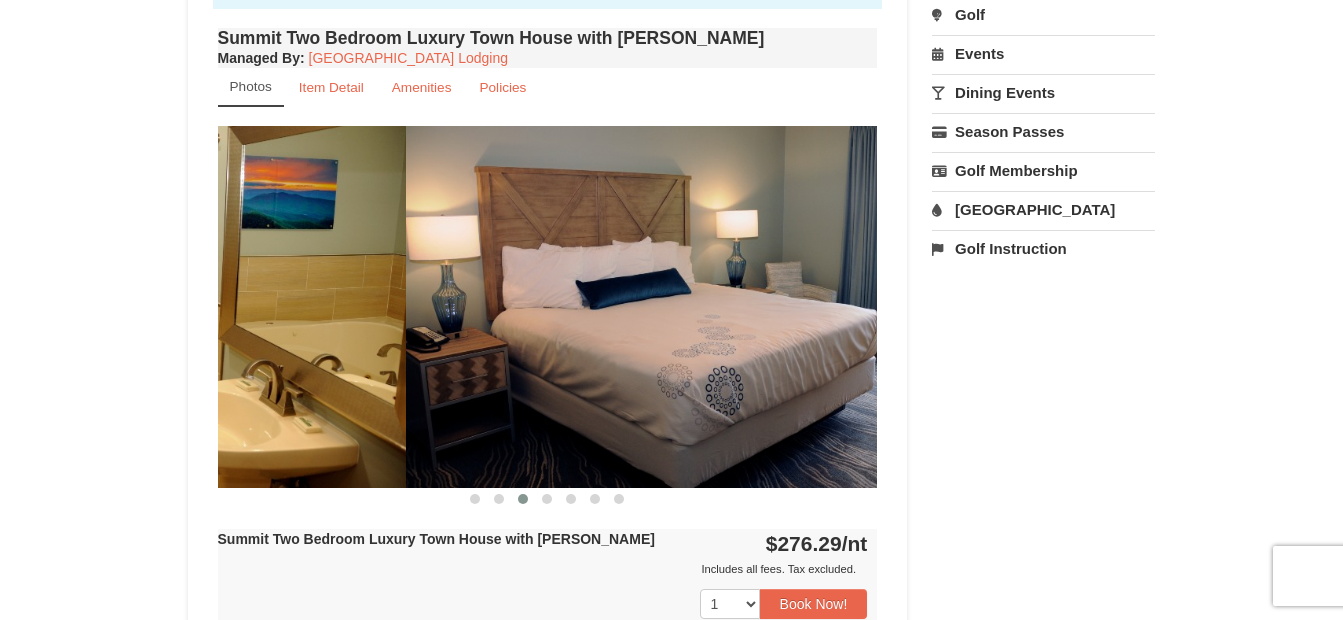 drag, startPoint x: 714, startPoint y: 313, endPoint x: 228, endPoint y: 345, distance: 487.05237 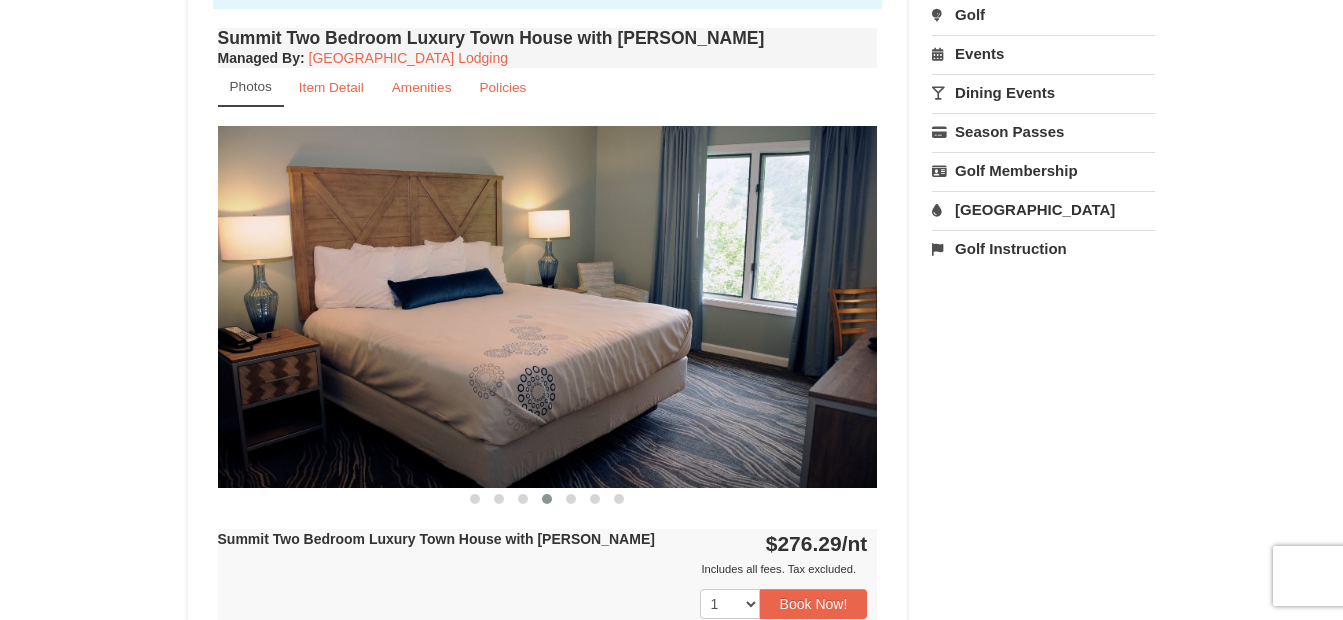 drag, startPoint x: 770, startPoint y: 316, endPoint x: 237, endPoint y: 368, distance: 535.5306 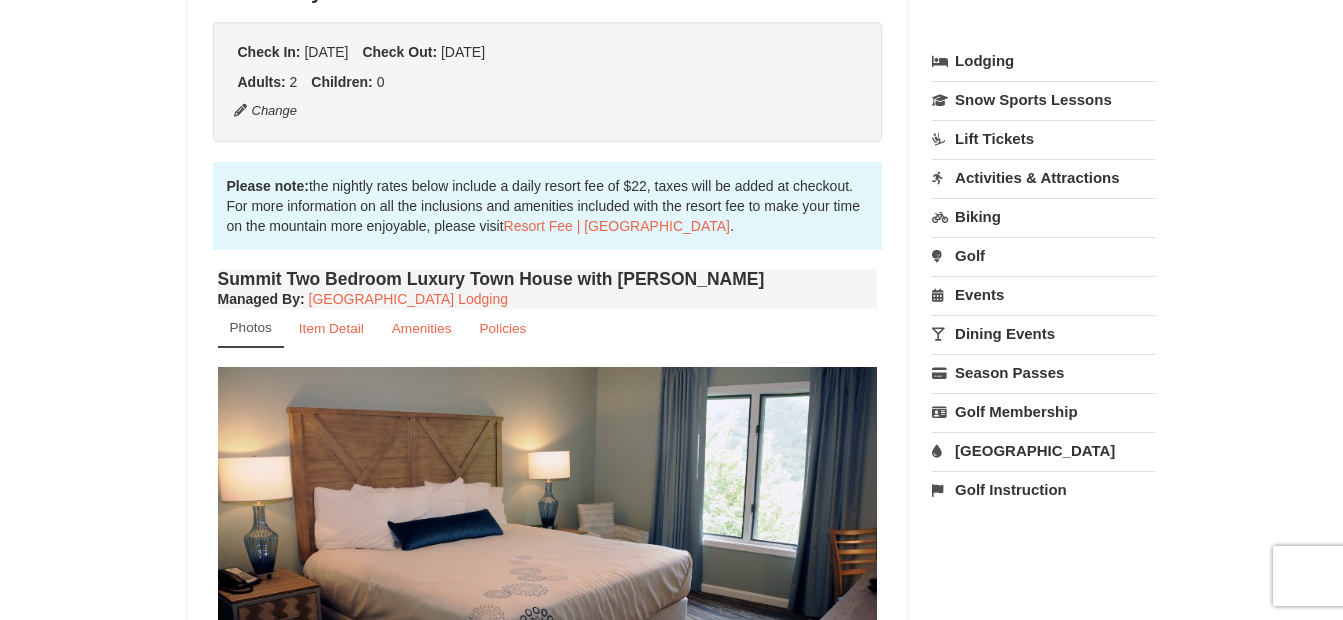 scroll, scrollTop: 414, scrollLeft: 0, axis: vertical 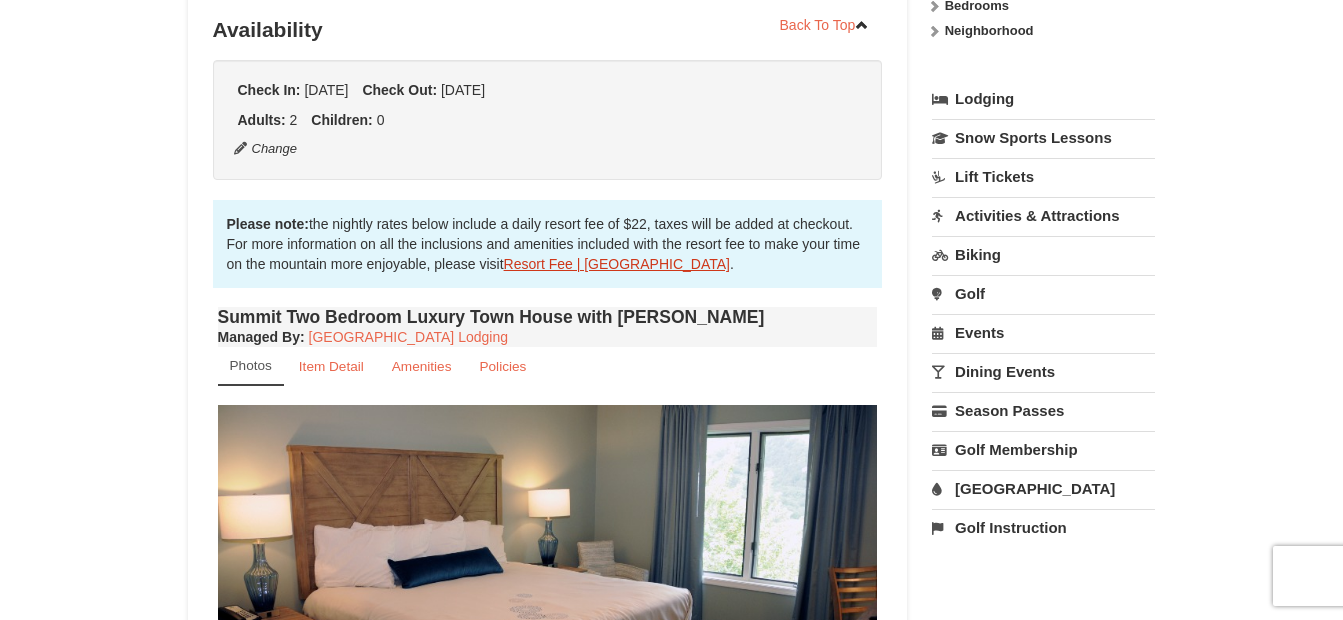 click on "Resort Fee | [GEOGRAPHIC_DATA]" at bounding box center (617, 264) 